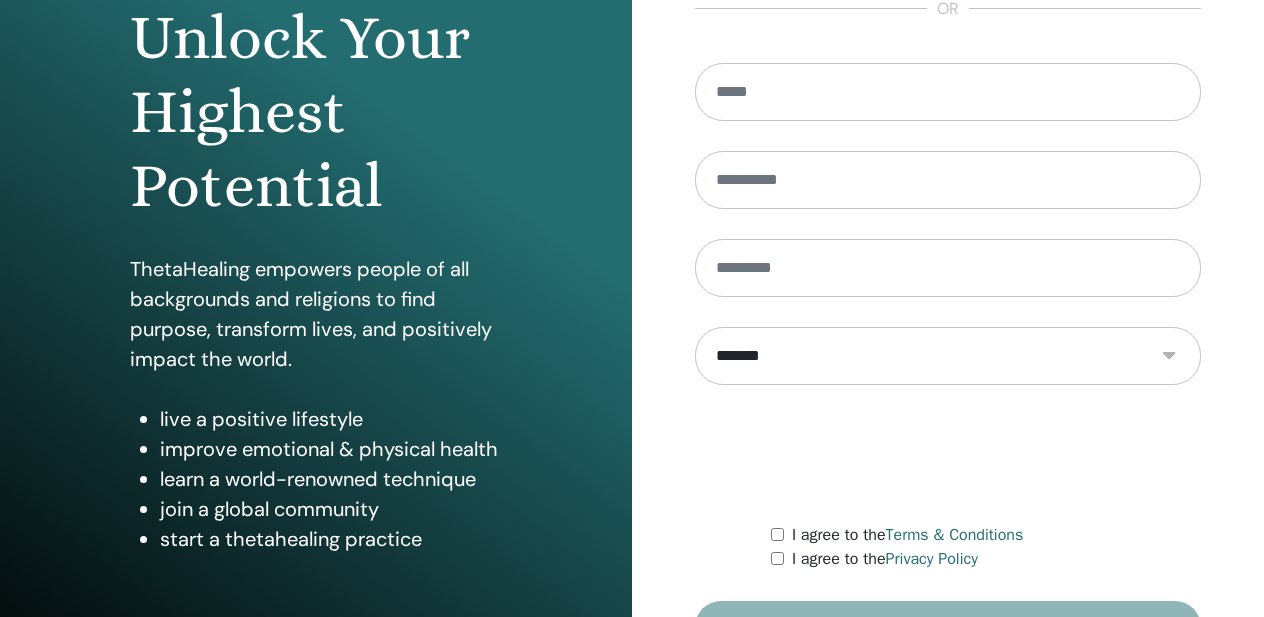 scroll, scrollTop: 343, scrollLeft: 0, axis: vertical 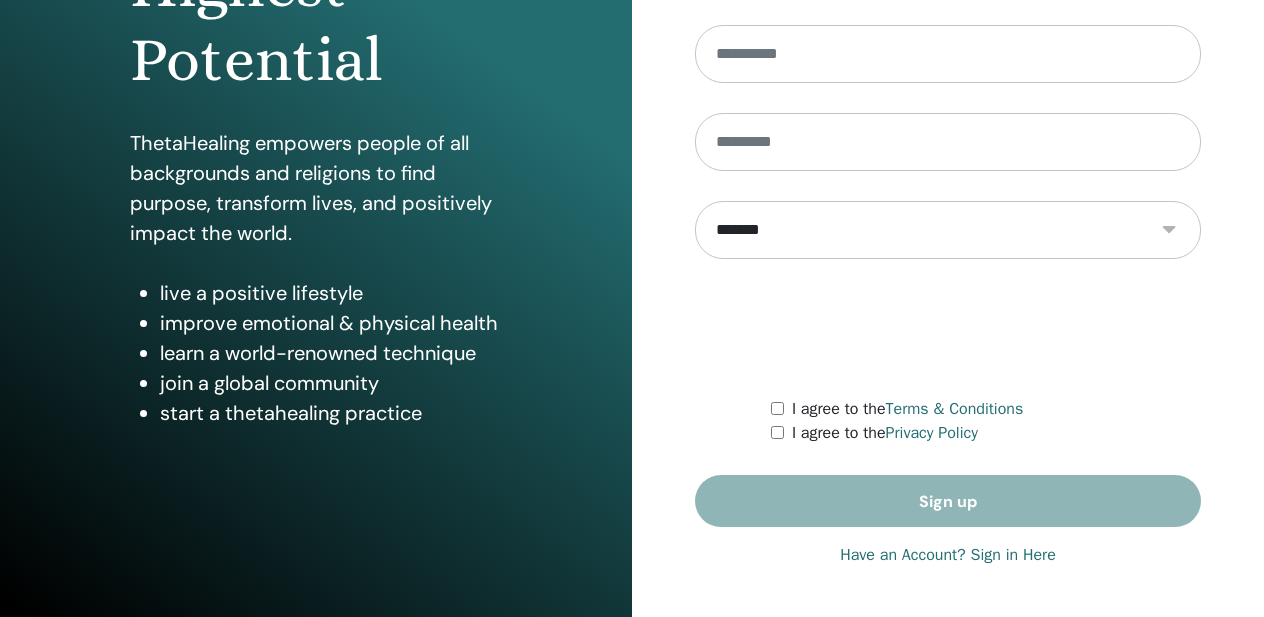 type on "**********" 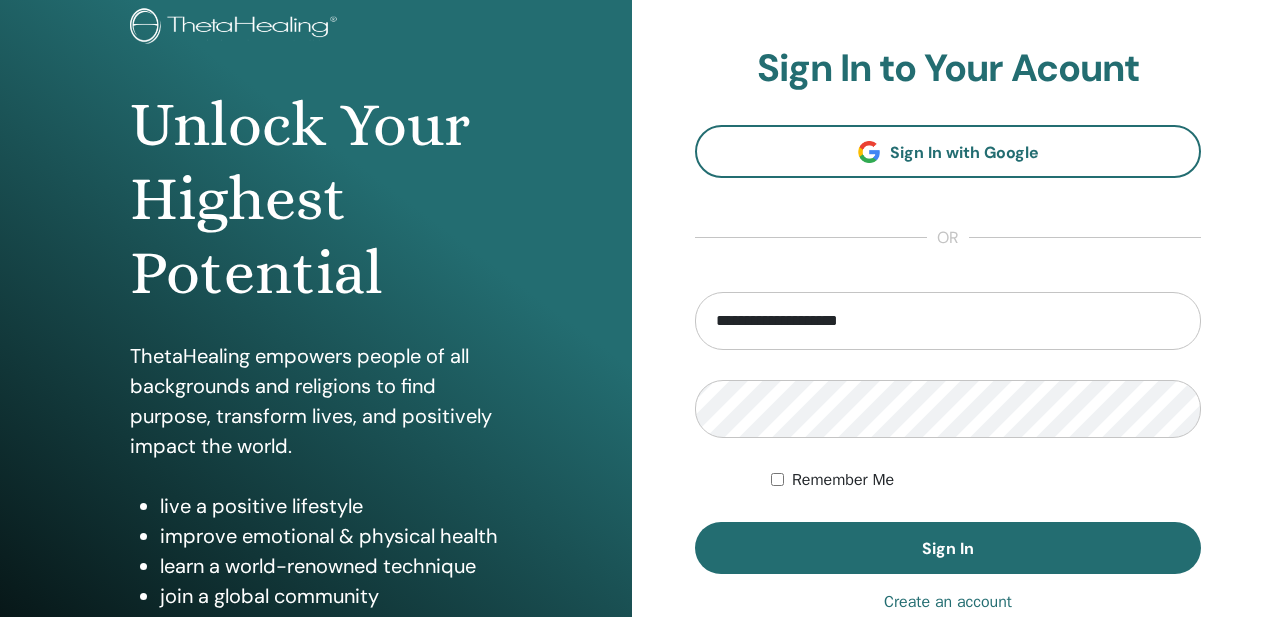 scroll, scrollTop: 340, scrollLeft: 0, axis: vertical 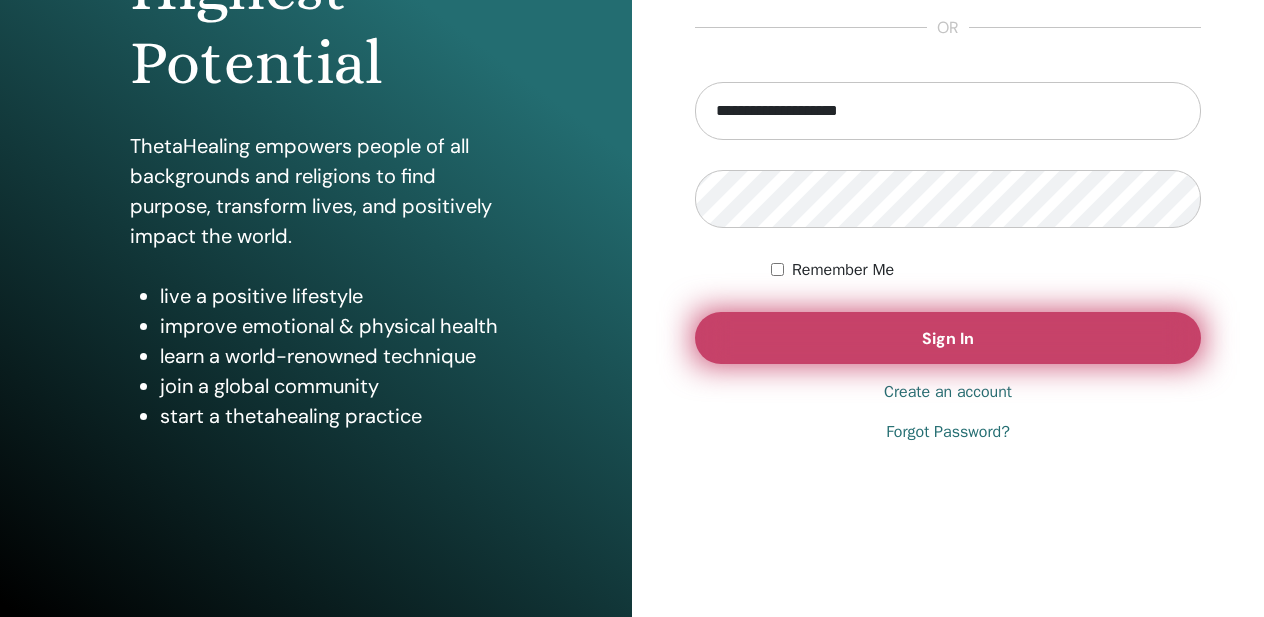 click on "Sign In" at bounding box center (948, 338) 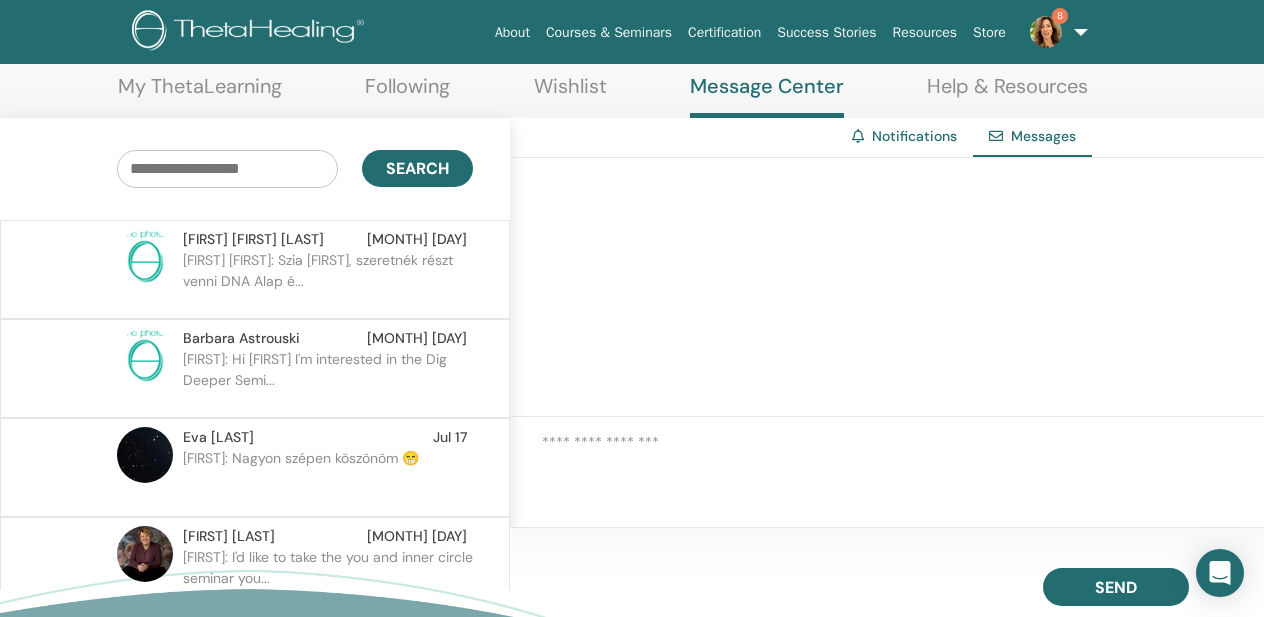 scroll, scrollTop: 109, scrollLeft: 0, axis: vertical 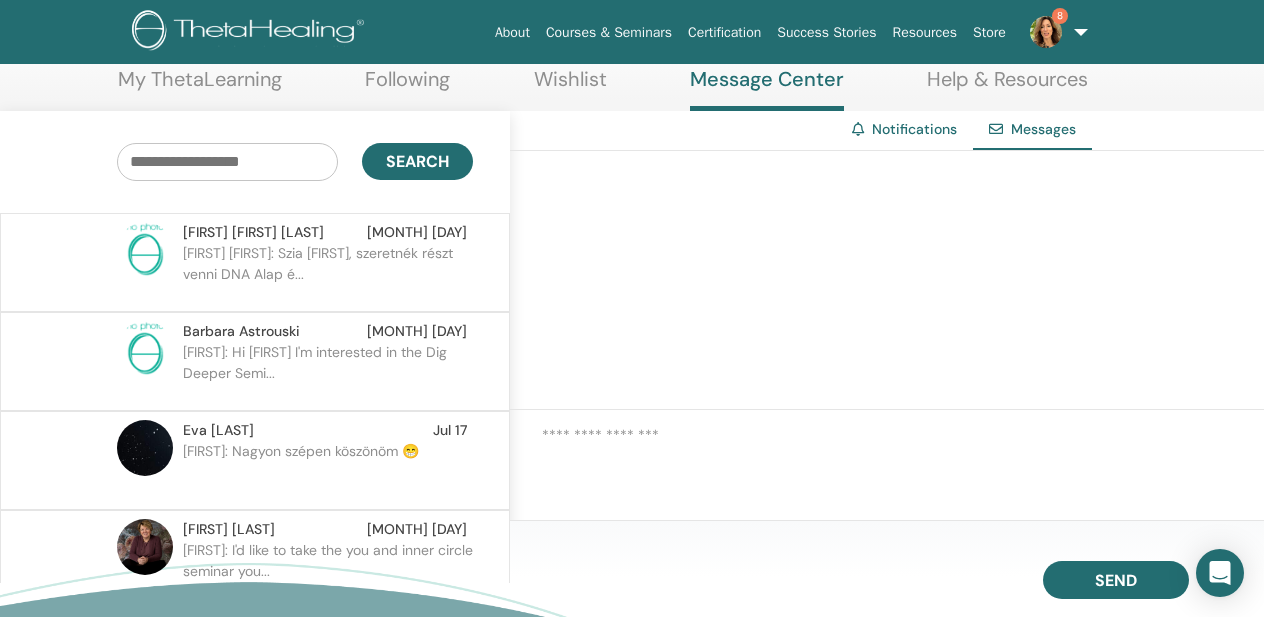 click on "Renata Andrea: Szia Zsuzsa, szeretnék részt venni DNA Alap é..." at bounding box center [328, 273] 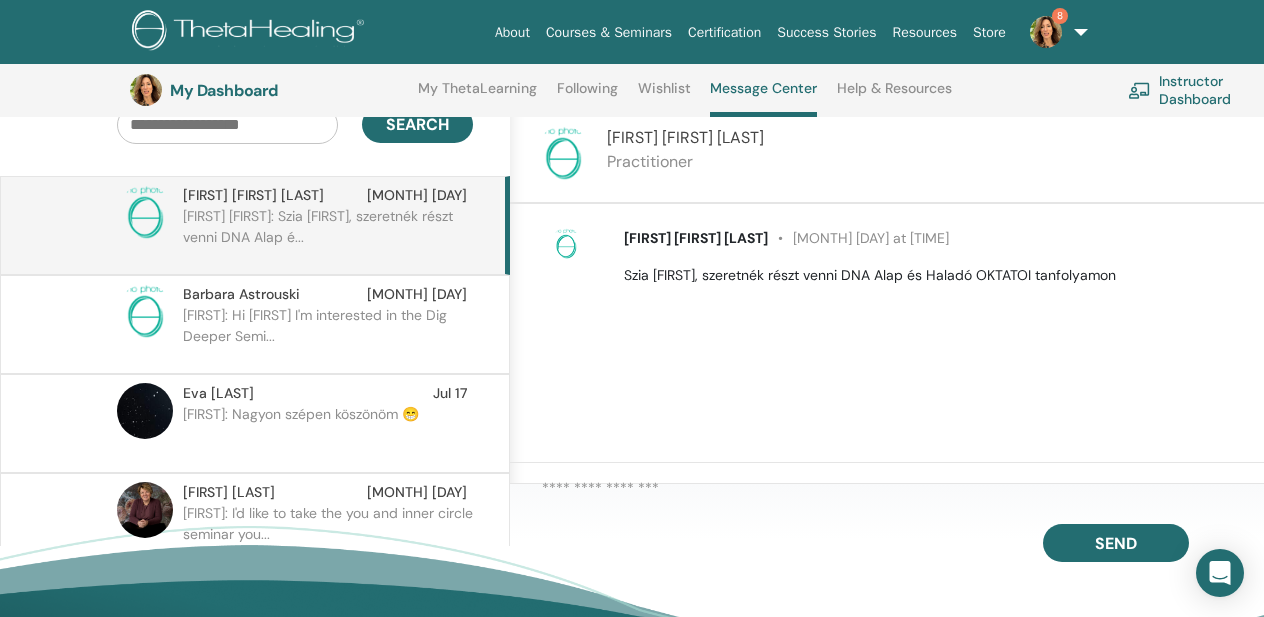 scroll, scrollTop: 202, scrollLeft: 0, axis: vertical 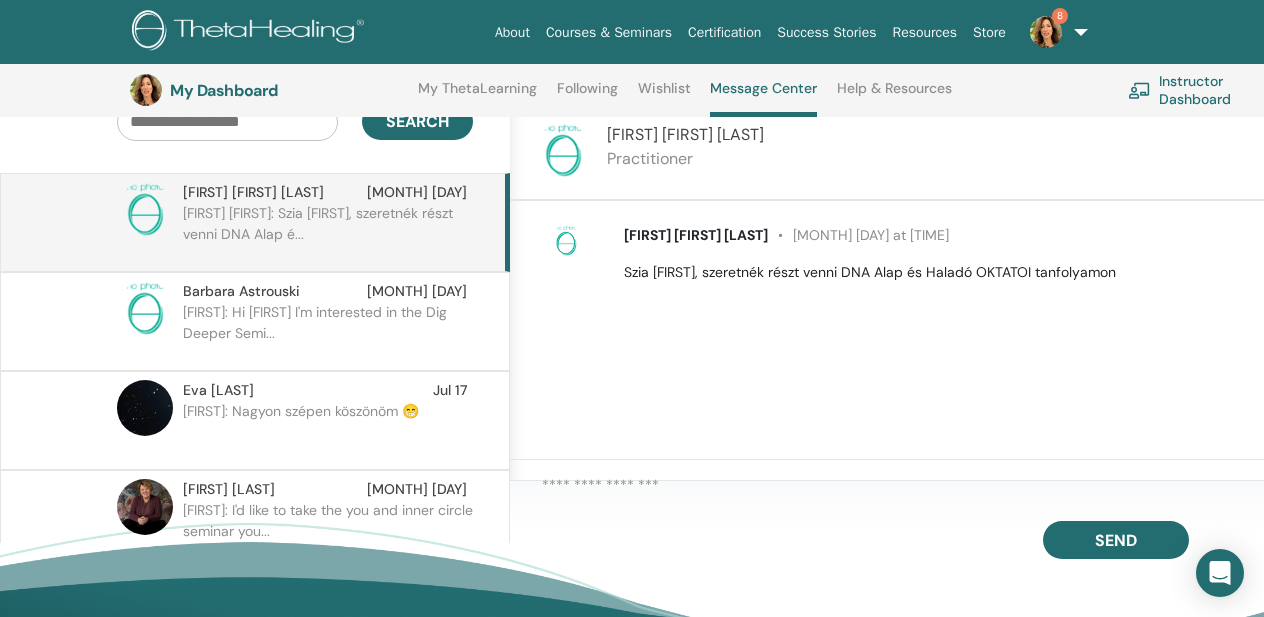 click on "Barbara: Hi Zsuzsanna
I'm interested in the Dig Deeper Semi..." at bounding box center [328, 332] 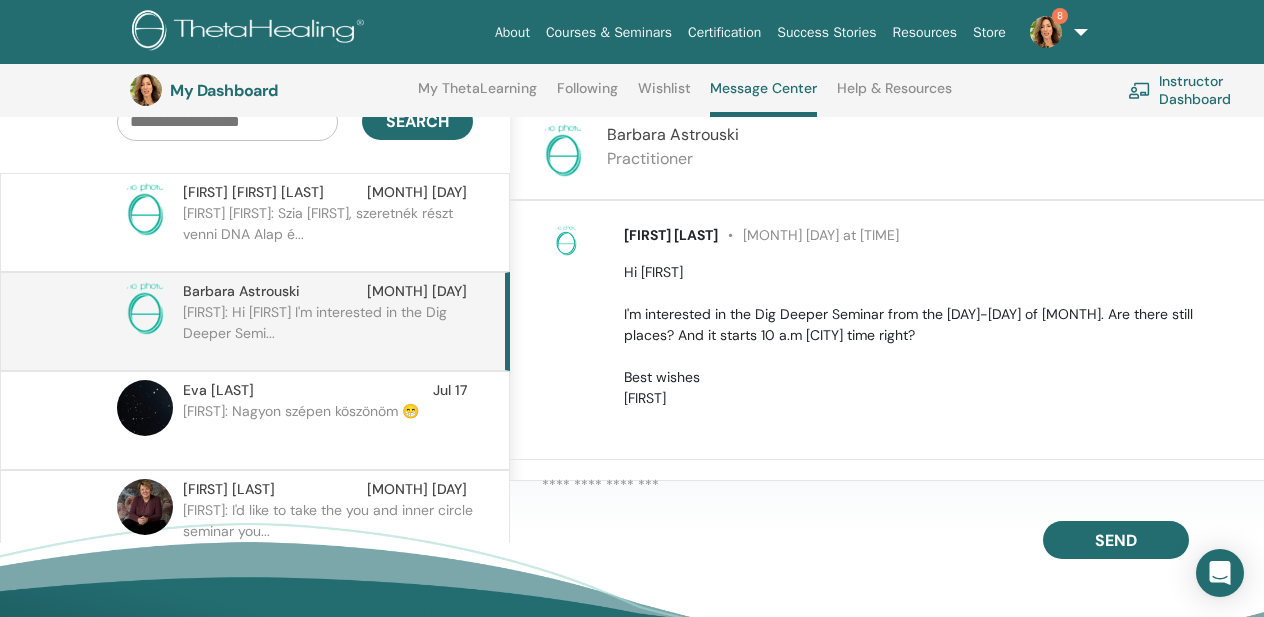 click on "Renata Andrea: Szia Zsuzsa, szeretnék részt venni DNA Alap é..." at bounding box center [328, 233] 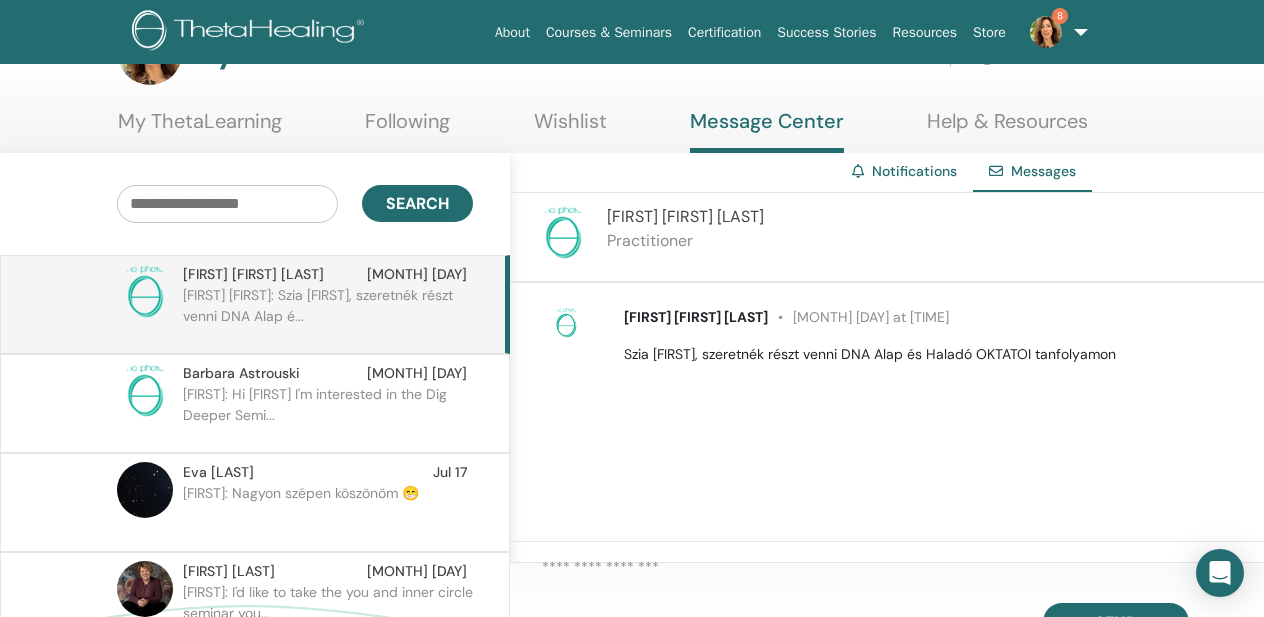 scroll, scrollTop: 61, scrollLeft: 0, axis: vertical 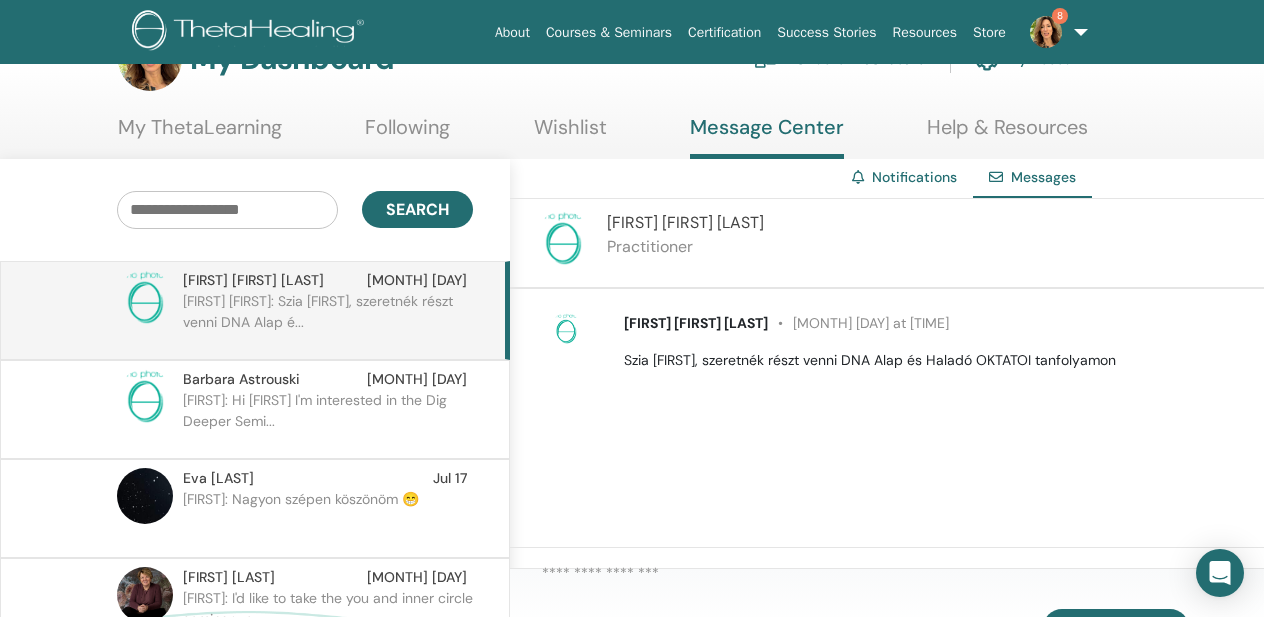 click at bounding box center (903, 578) 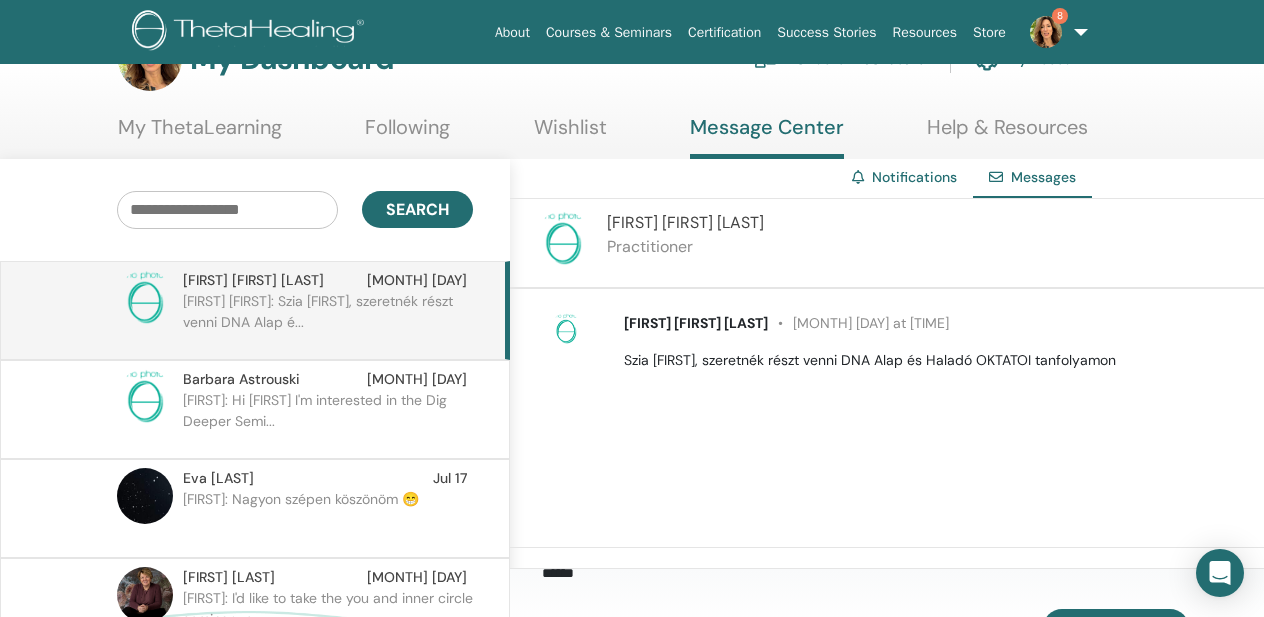 scroll, scrollTop: 9, scrollLeft: 0, axis: vertical 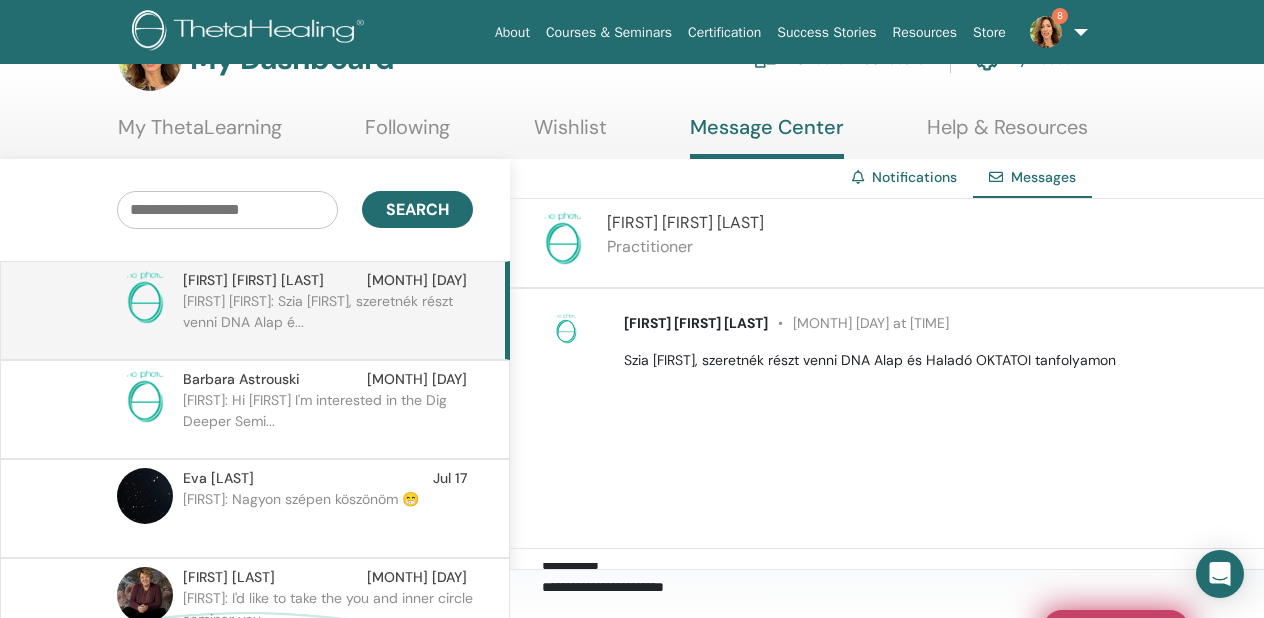 type on "**********" 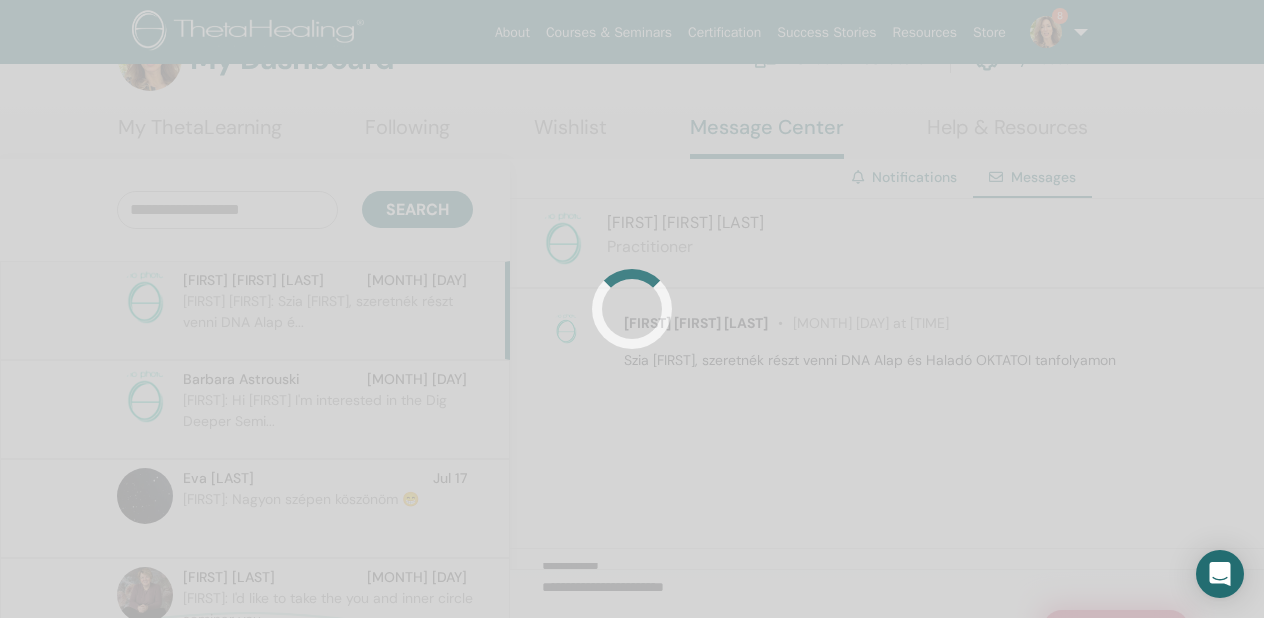 type 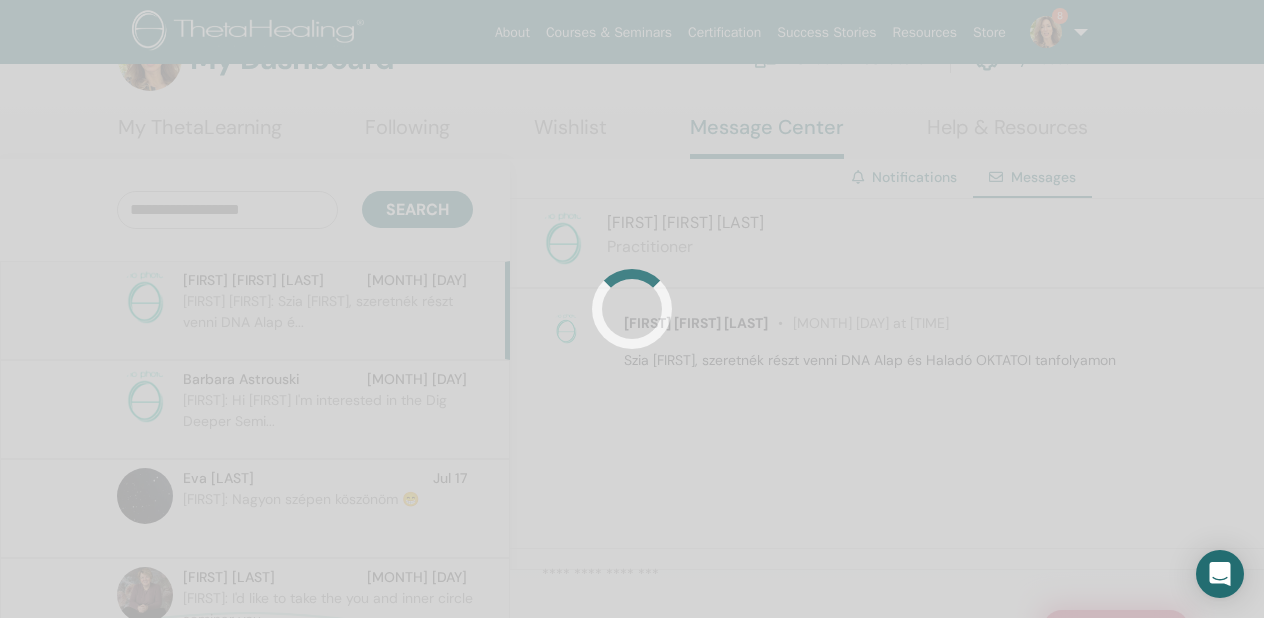 scroll, scrollTop: 0, scrollLeft: 0, axis: both 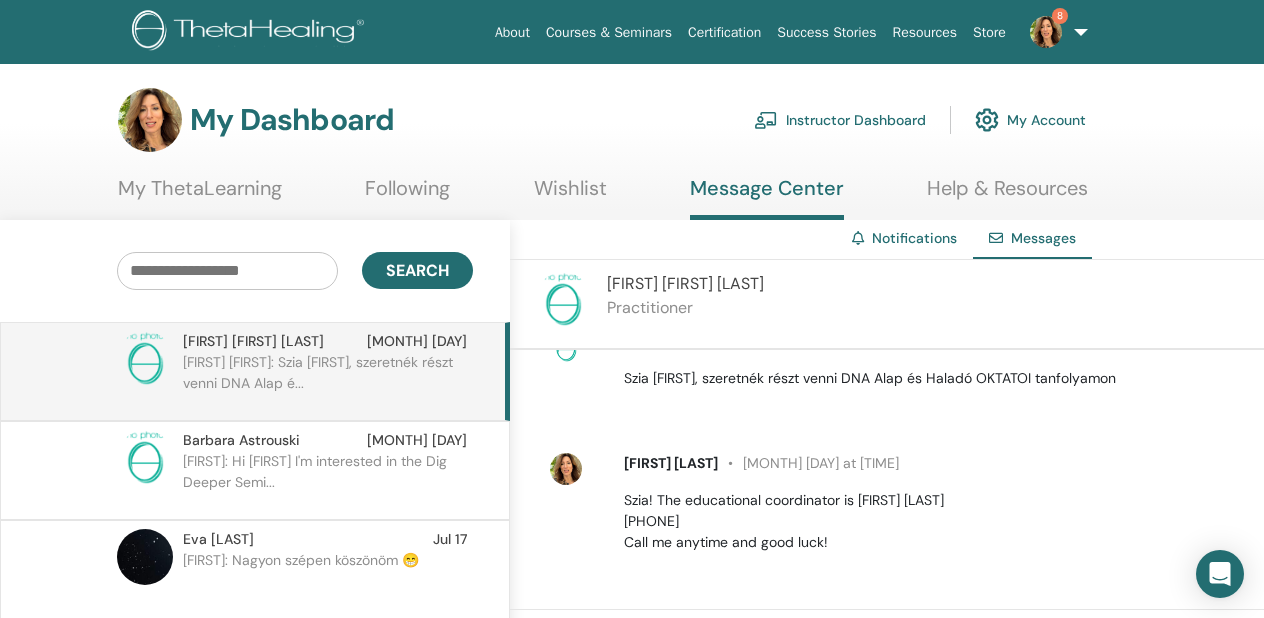 click on "Notifications" at bounding box center [914, 238] 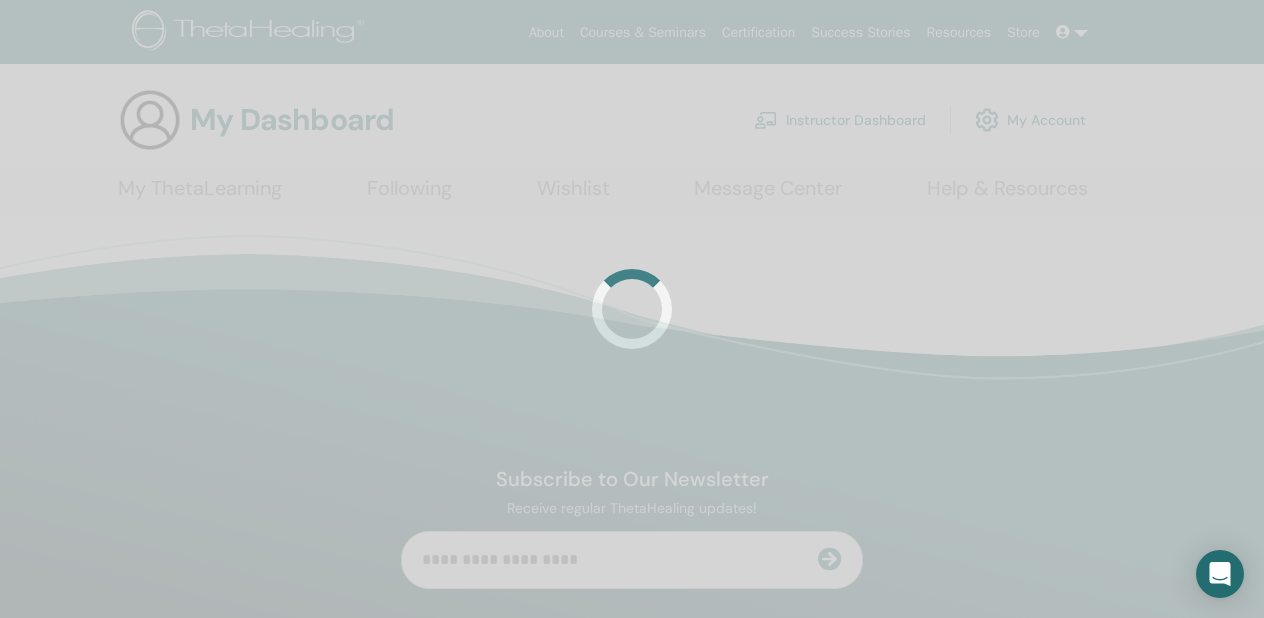 scroll, scrollTop: 0, scrollLeft: 0, axis: both 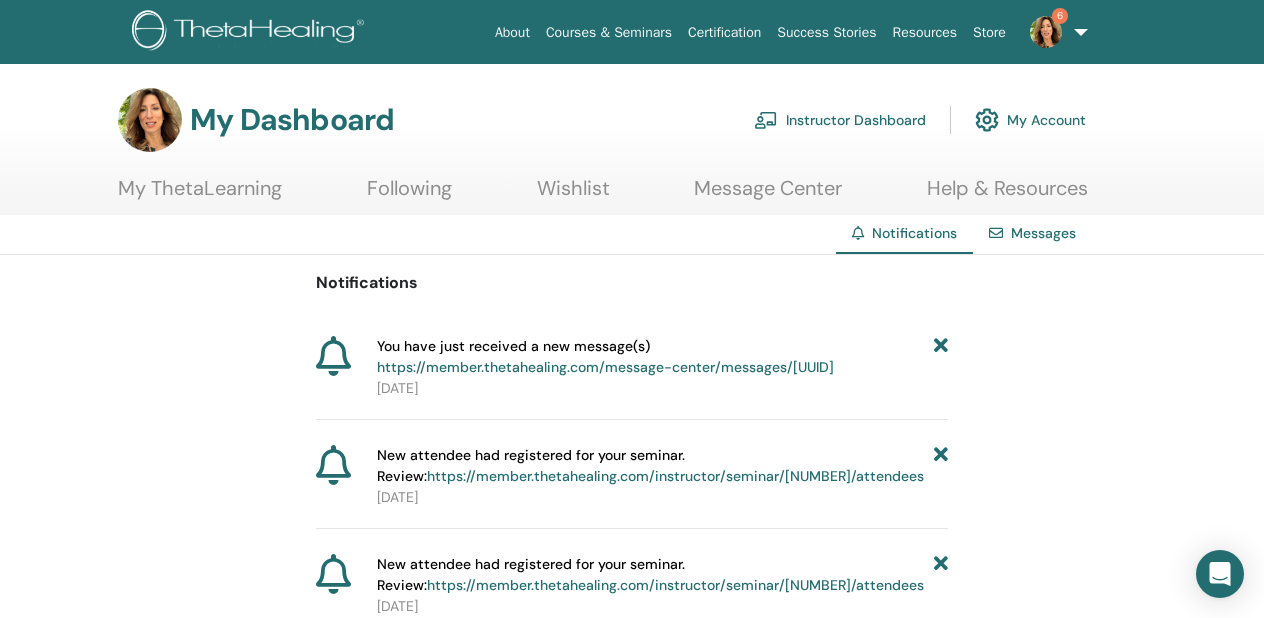 click on "Instructor Dashboard" at bounding box center [840, 120] 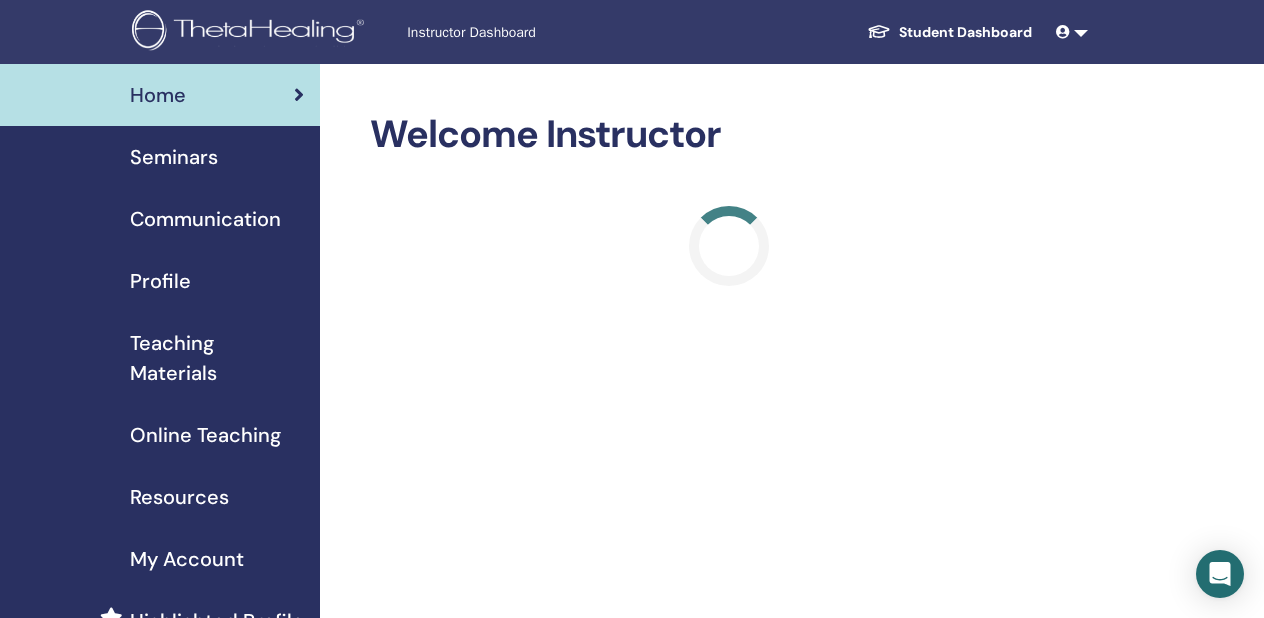 scroll, scrollTop: 0, scrollLeft: 0, axis: both 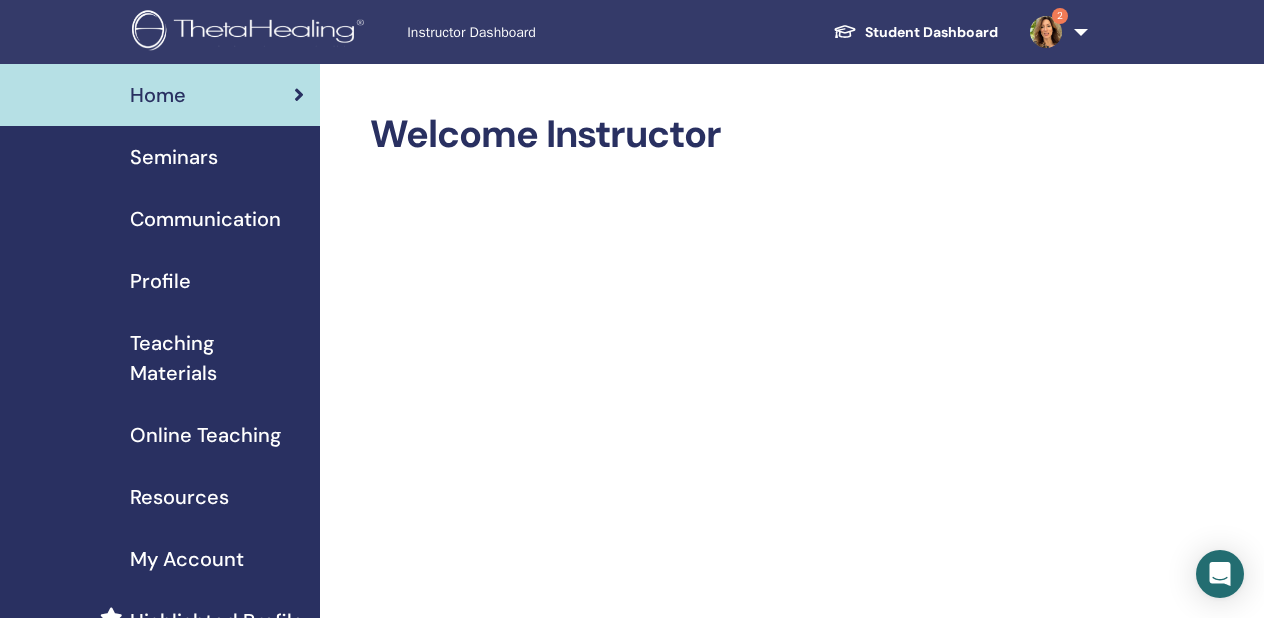 click on "Seminars" at bounding box center (174, 157) 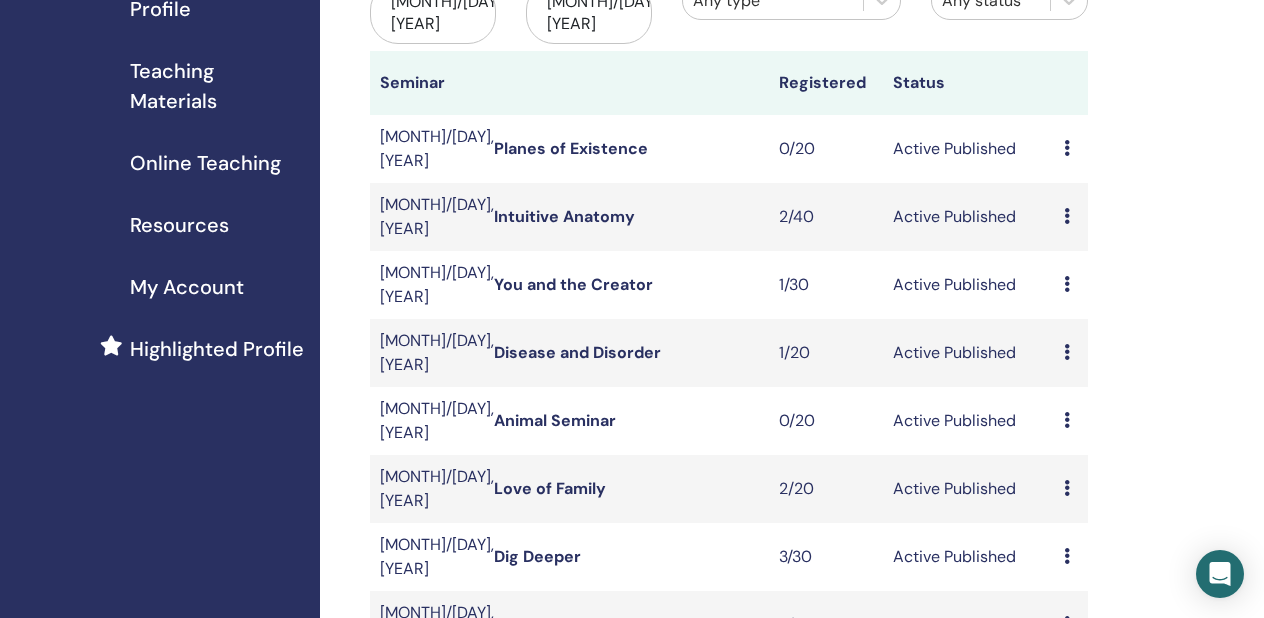 scroll, scrollTop: 279, scrollLeft: 0, axis: vertical 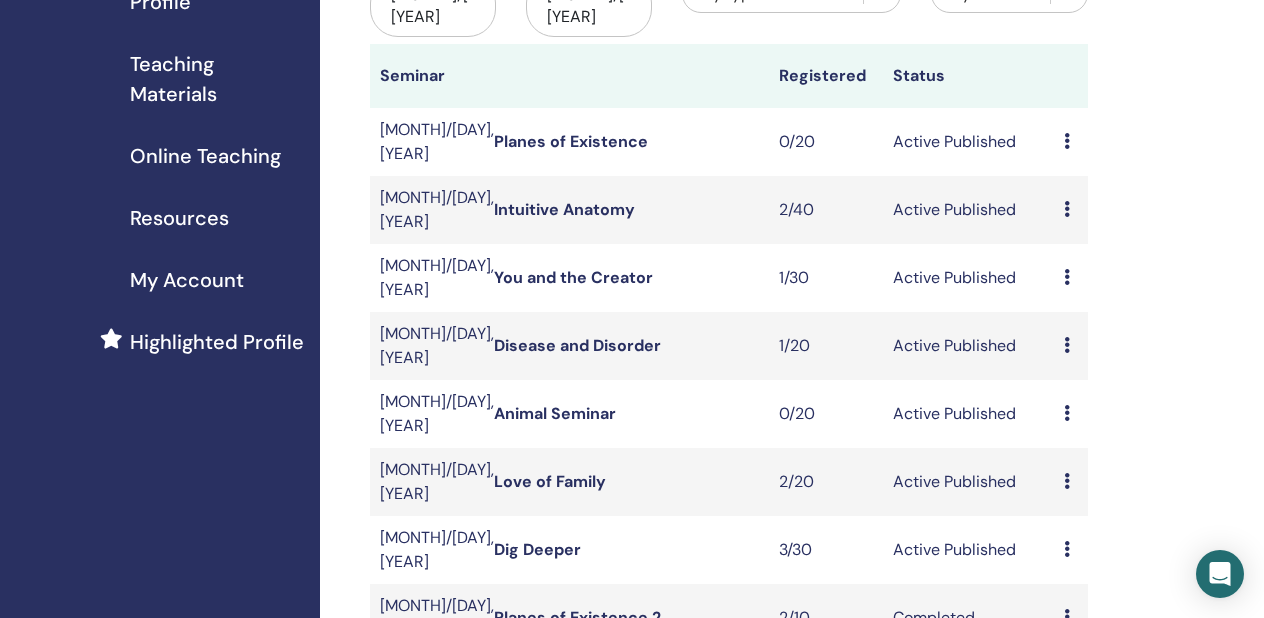 click on "You and the Creator" at bounding box center (626, 278) 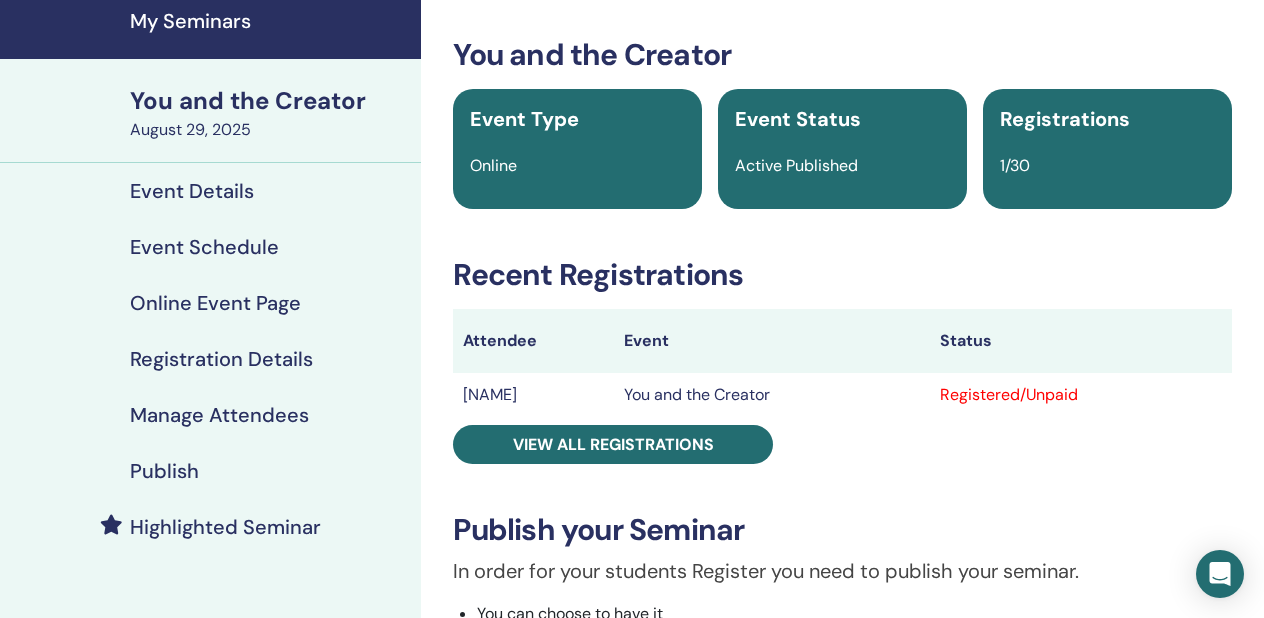 scroll, scrollTop: 0, scrollLeft: 0, axis: both 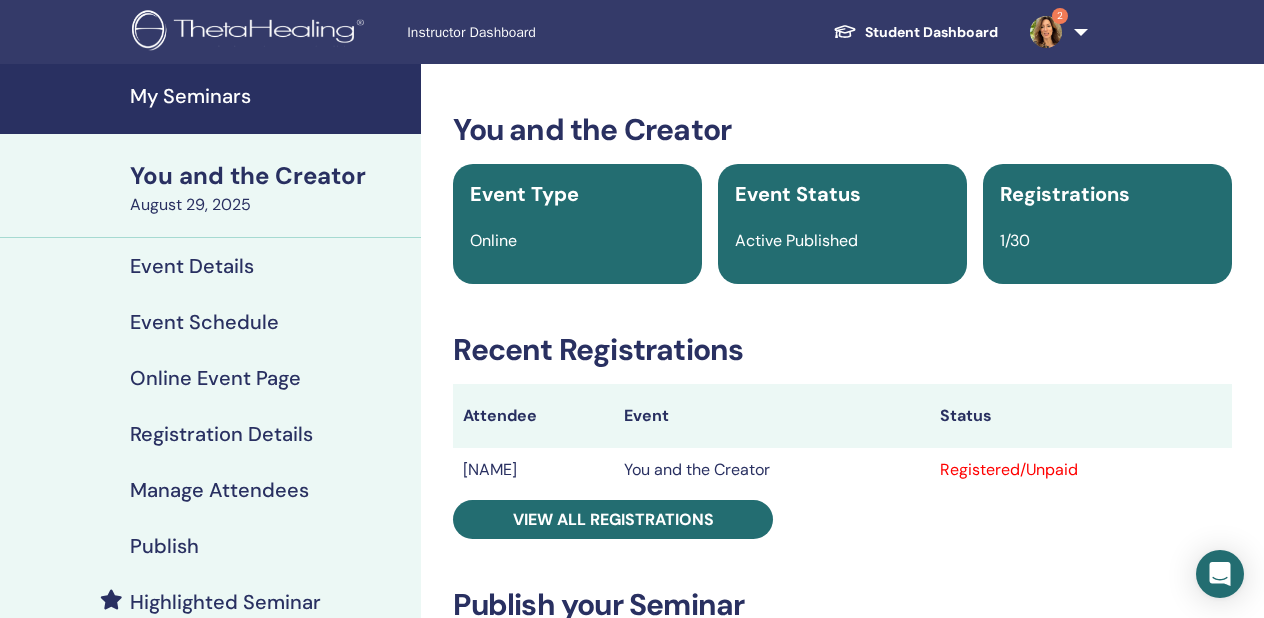 click on "Event Details" at bounding box center (192, 266) 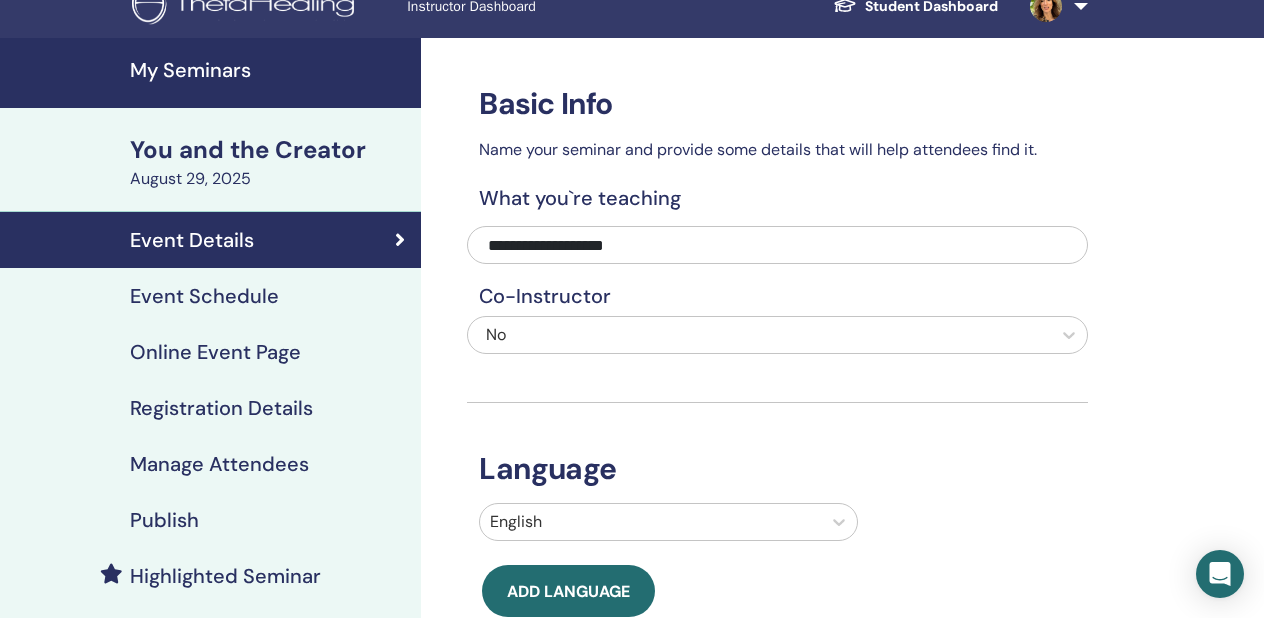 scroll, scrollTop: 21, scrollLeft: 0, axis: vertical 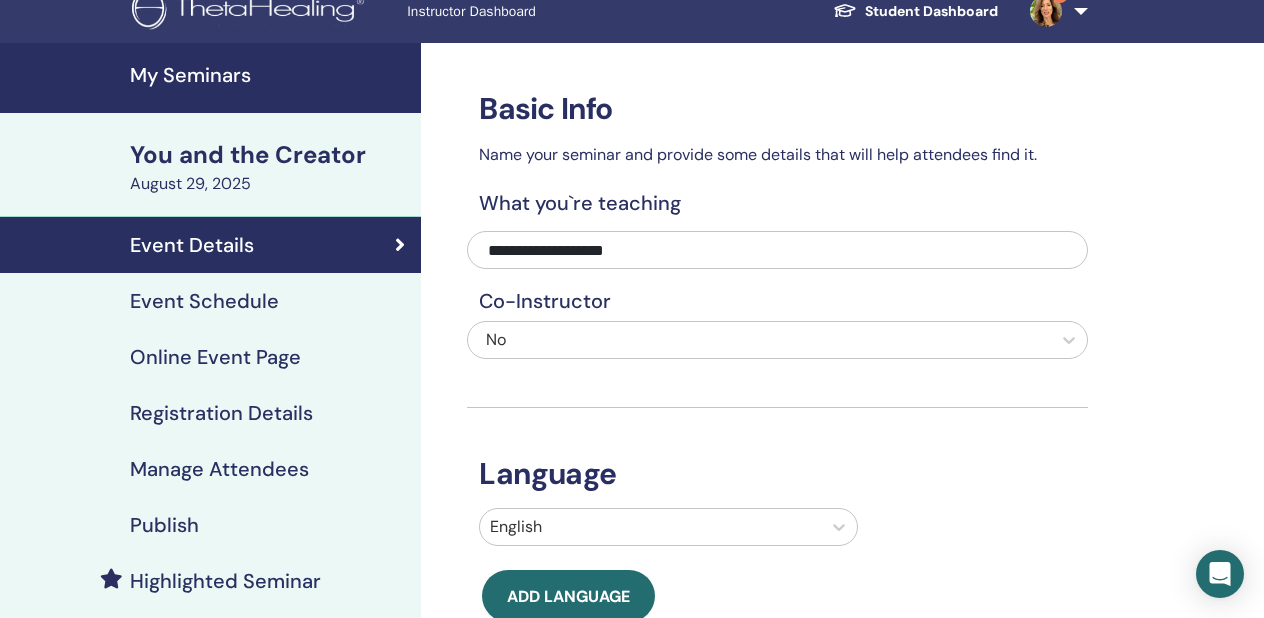 click on "Event Schedule" at bounding box center [204, 301] 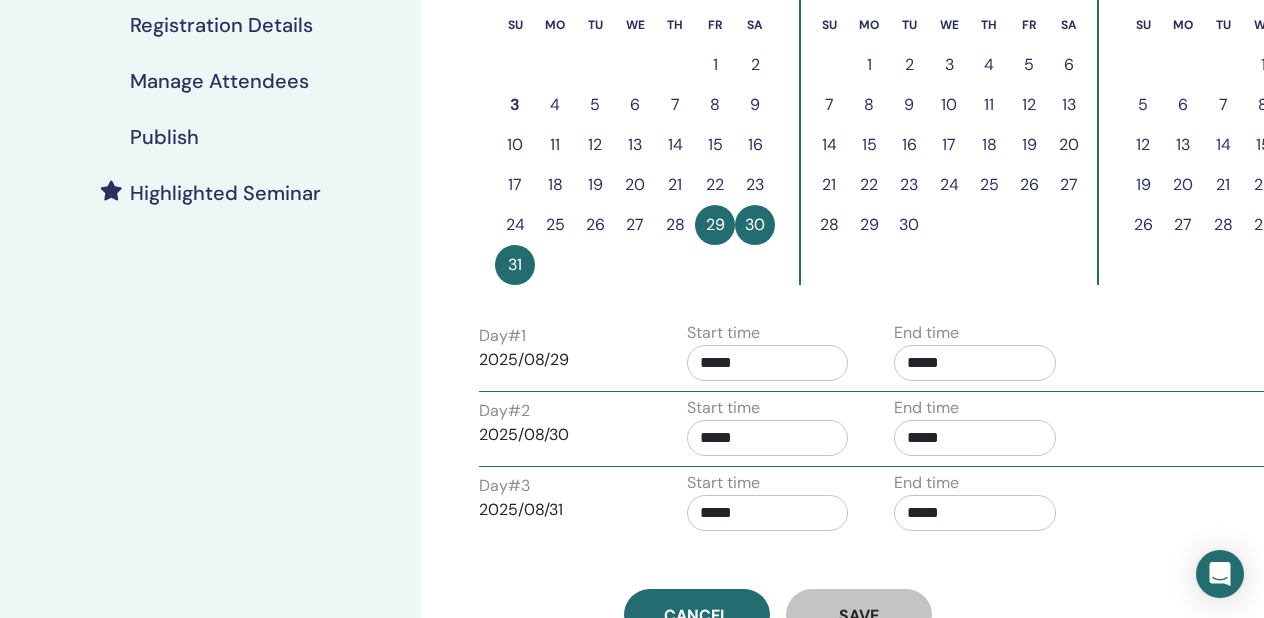 scroll, scrollTop: 426, scrollLeft: 0, axis: vertical 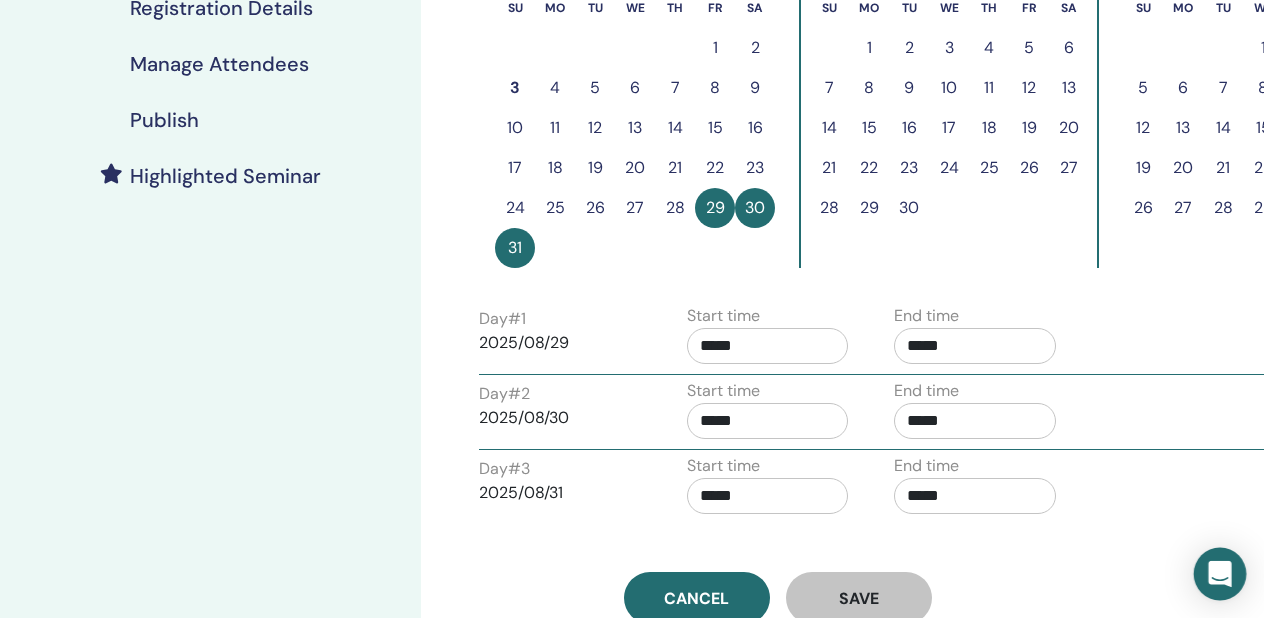 click 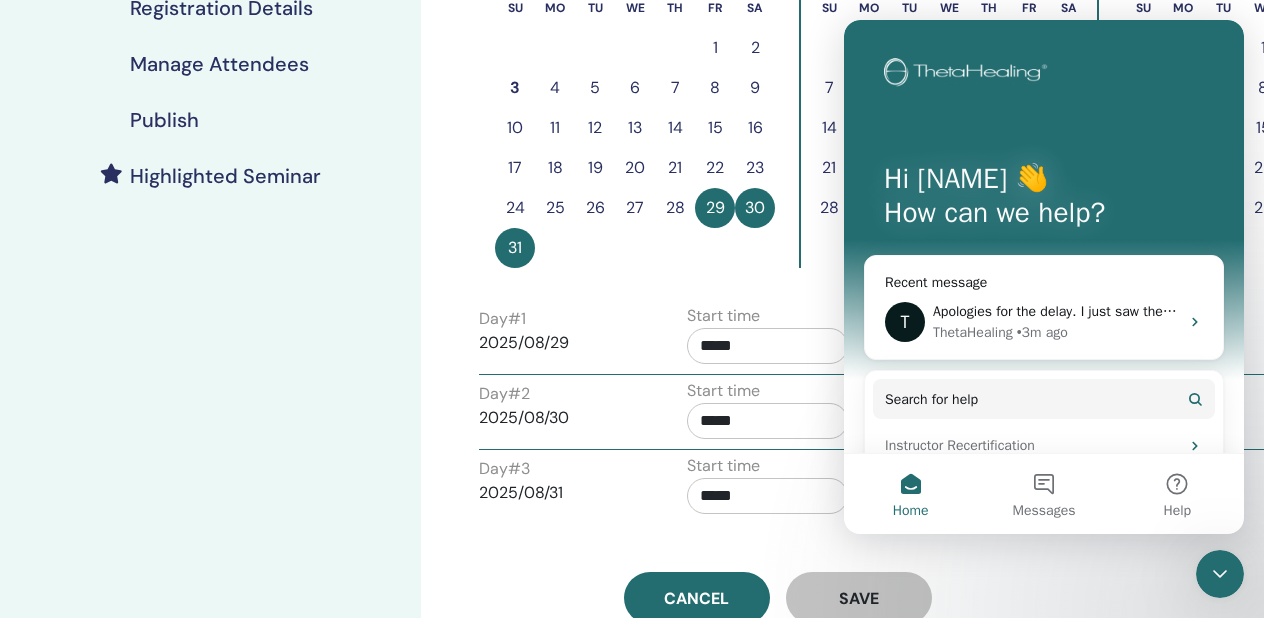 scroll, scrollTop: 0, scrollLeft: 0, axis: both 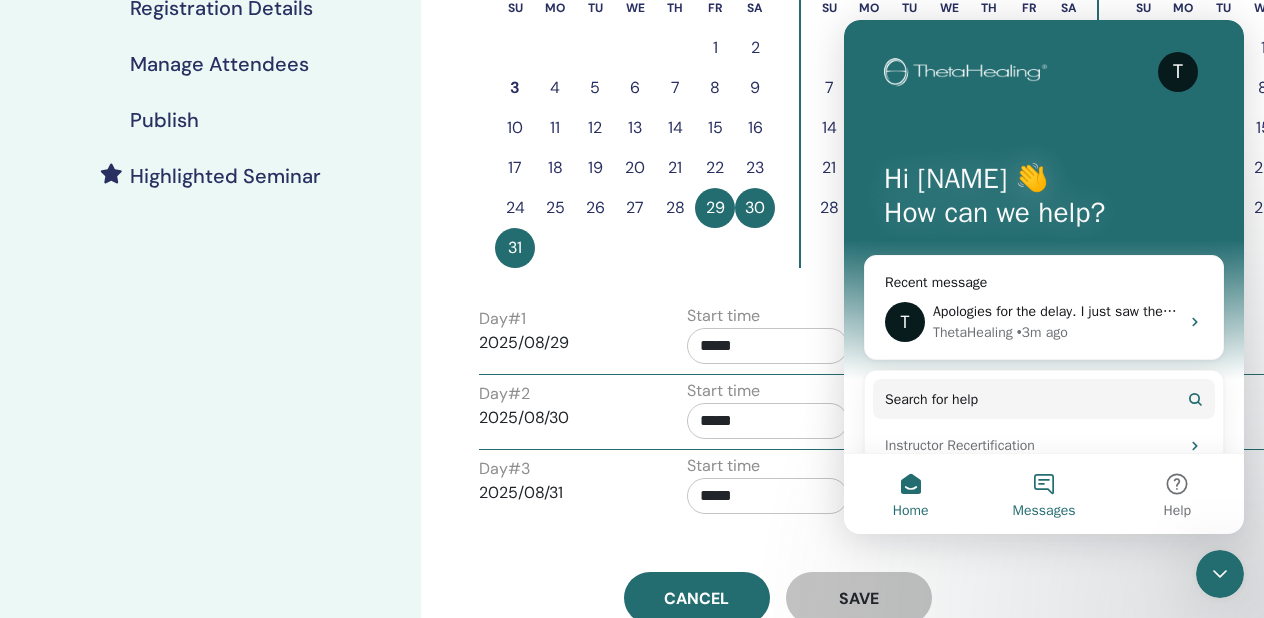 click on "Messages" at bounding box center (1043, 494) 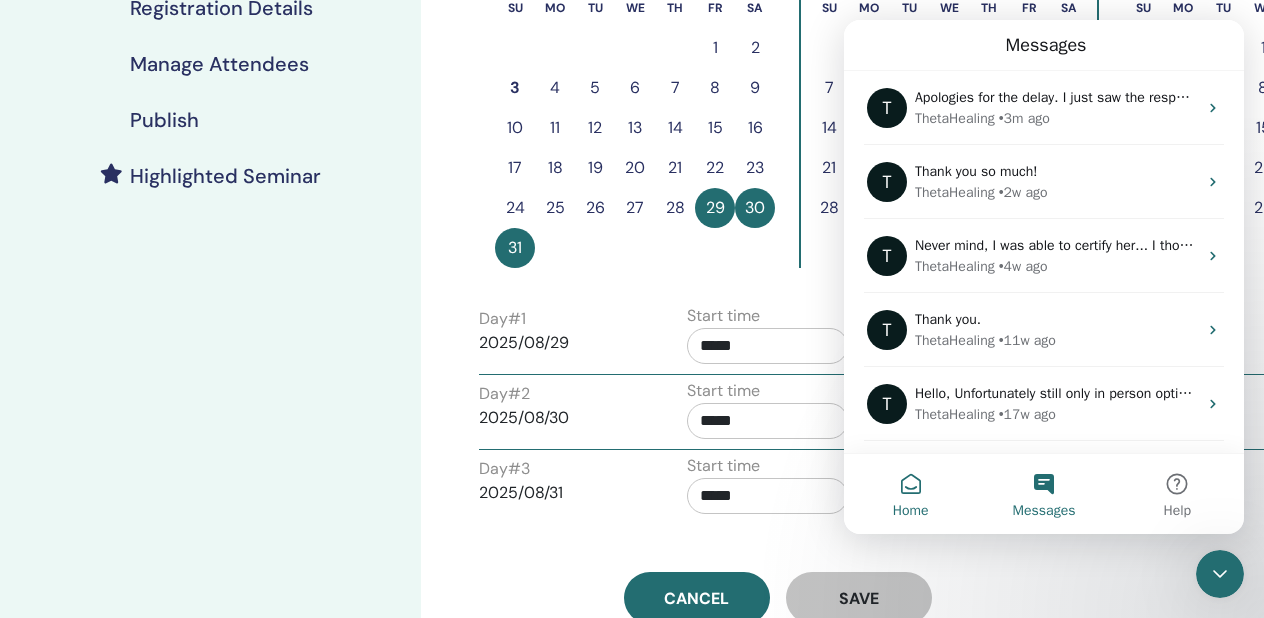 click on "Home" at bounding box center (910, 494) 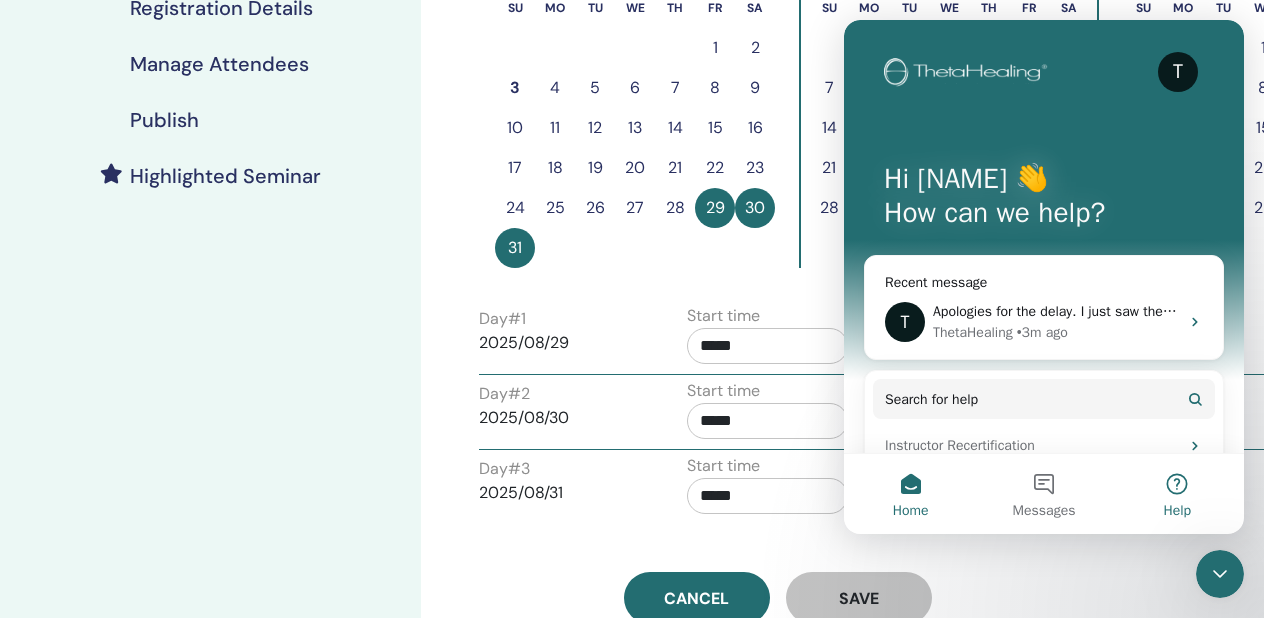 click on "Help" at bounding box center [1177, 494] 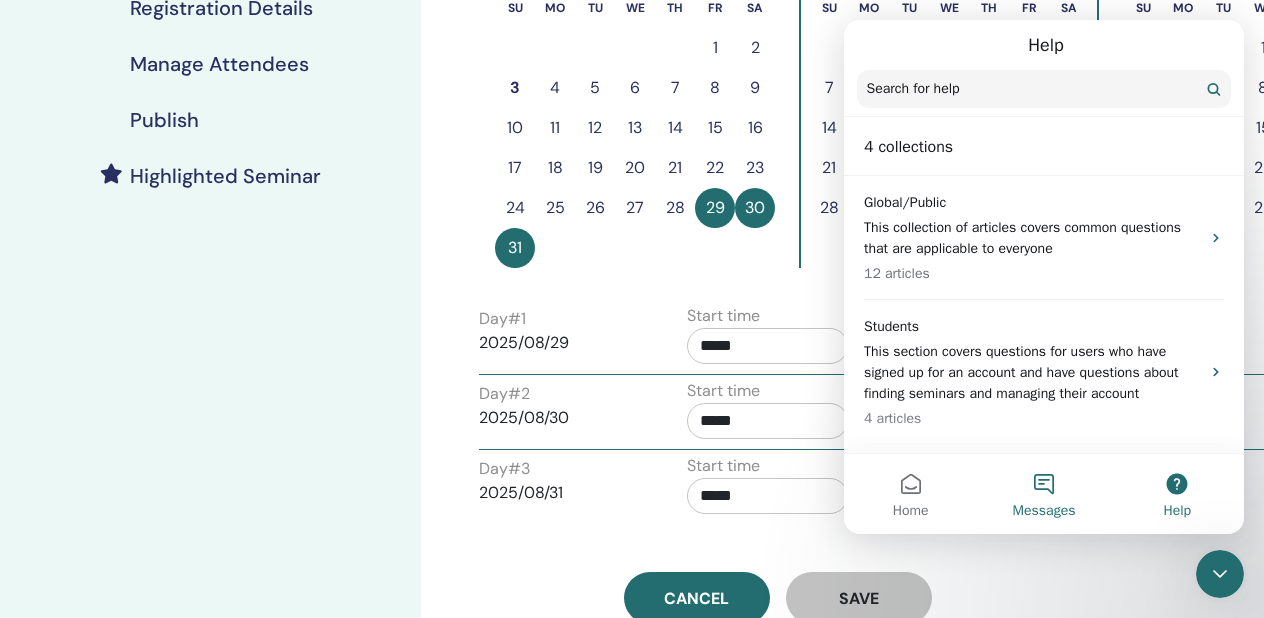 click on "Messages" at bounding box center [1043, 494] 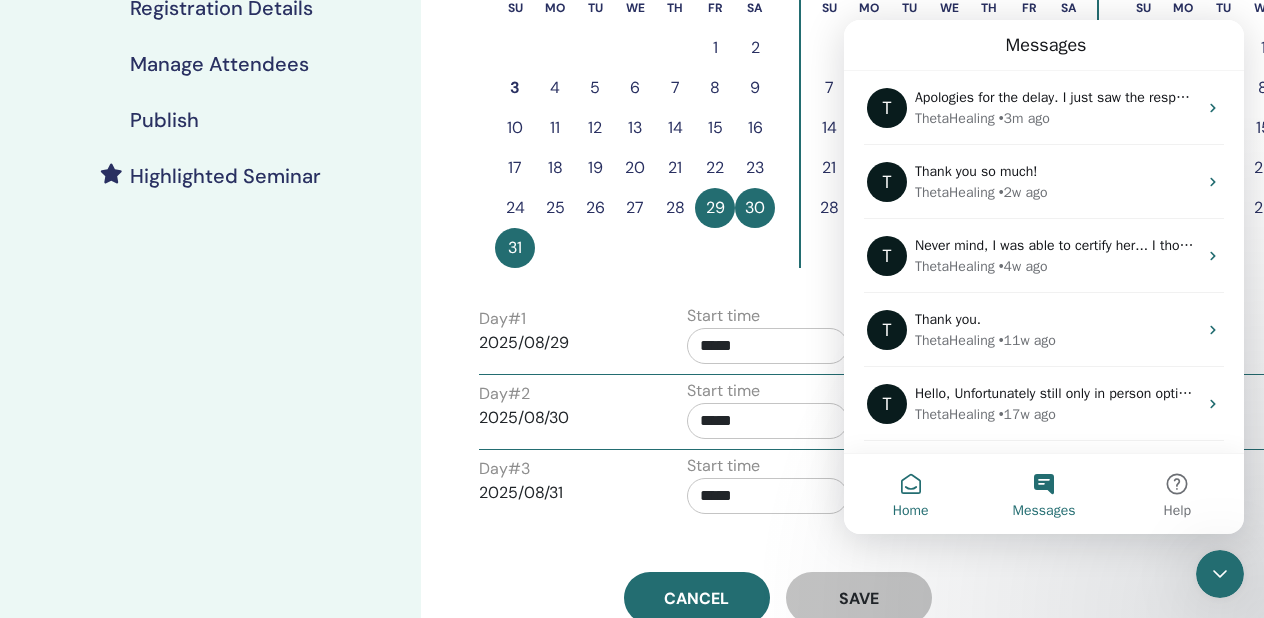 click on "Home" at bounding box center (910, 494) 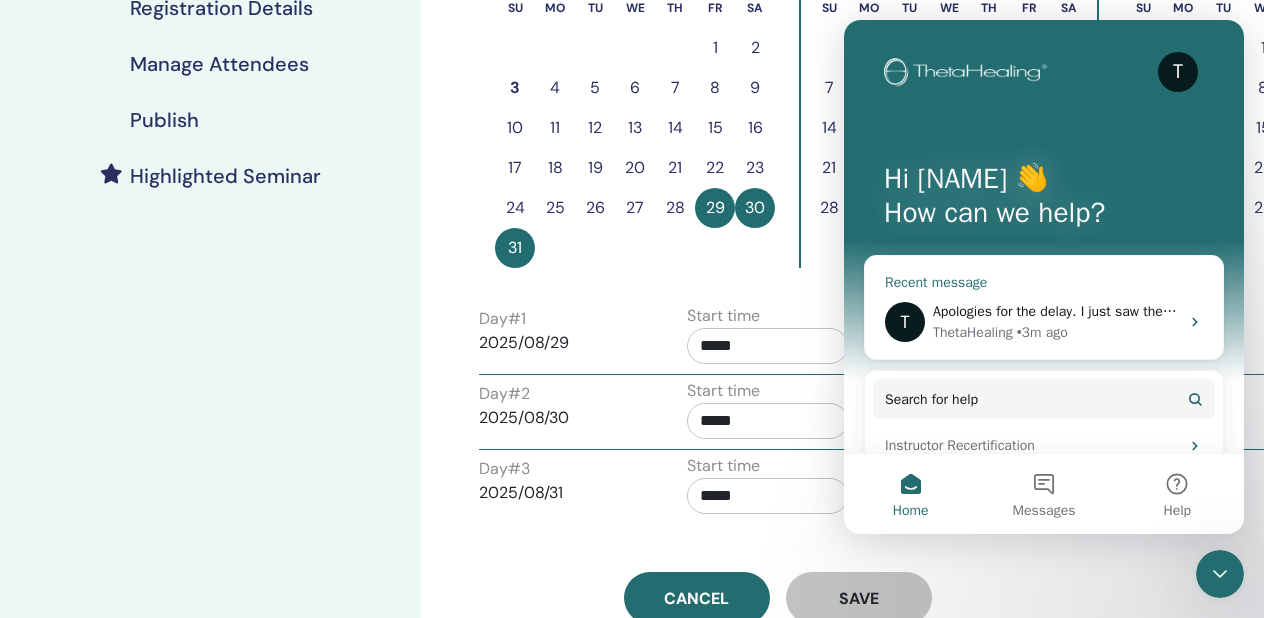 click on "Recent message" at bounding box center (1044, 282) 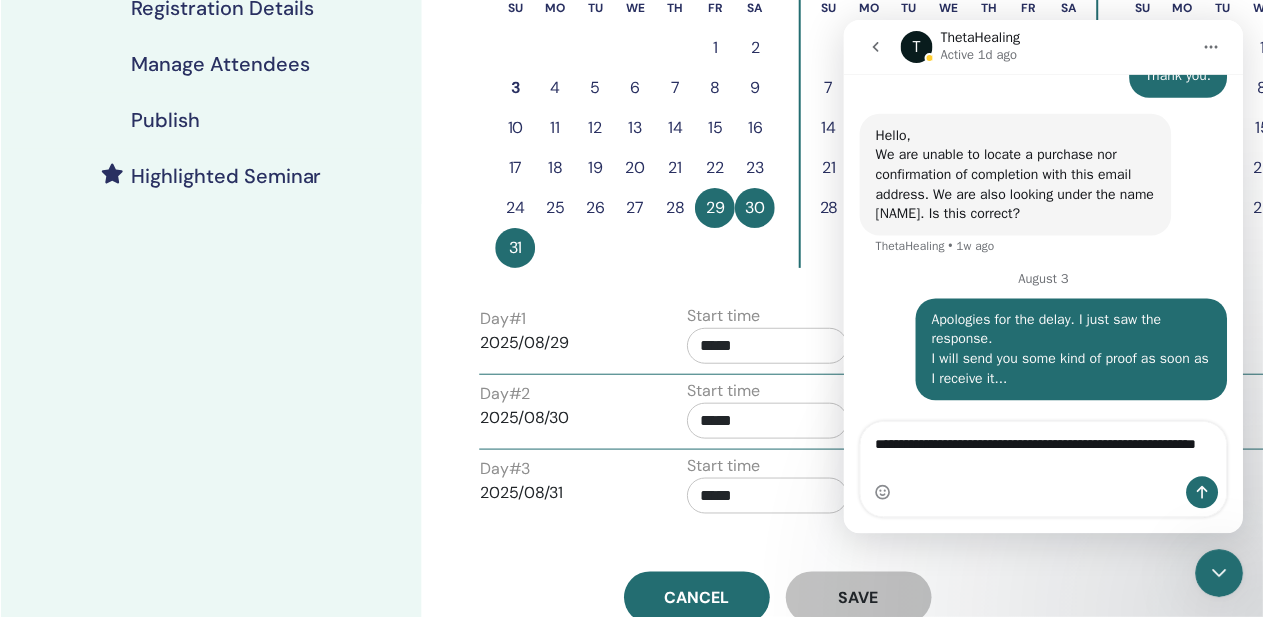 scroll, scrollTop: 1094, scrollLeft: 0, axis: vertical 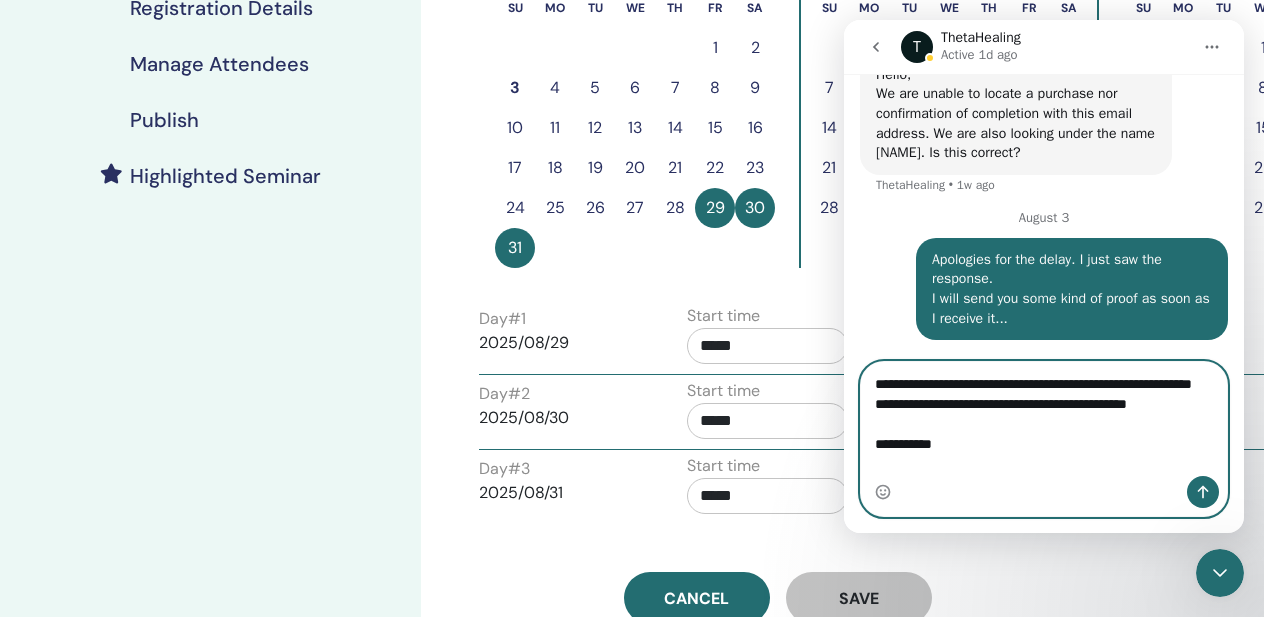 type on "**********" 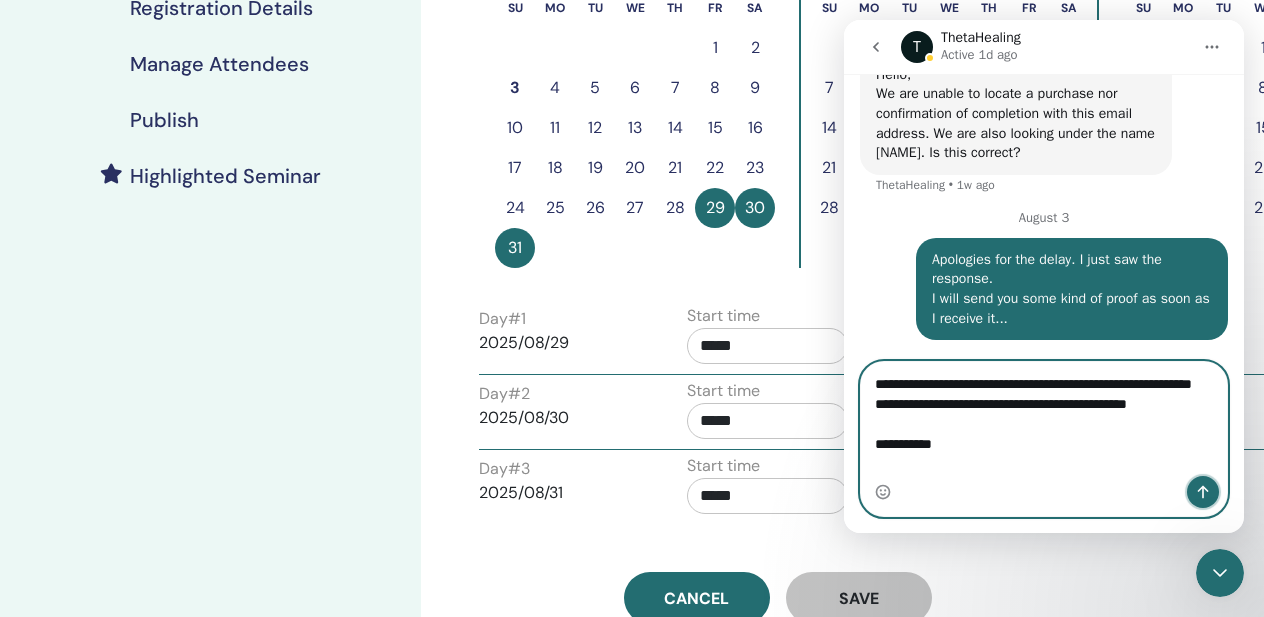 click at bounding box center [1203, 492] 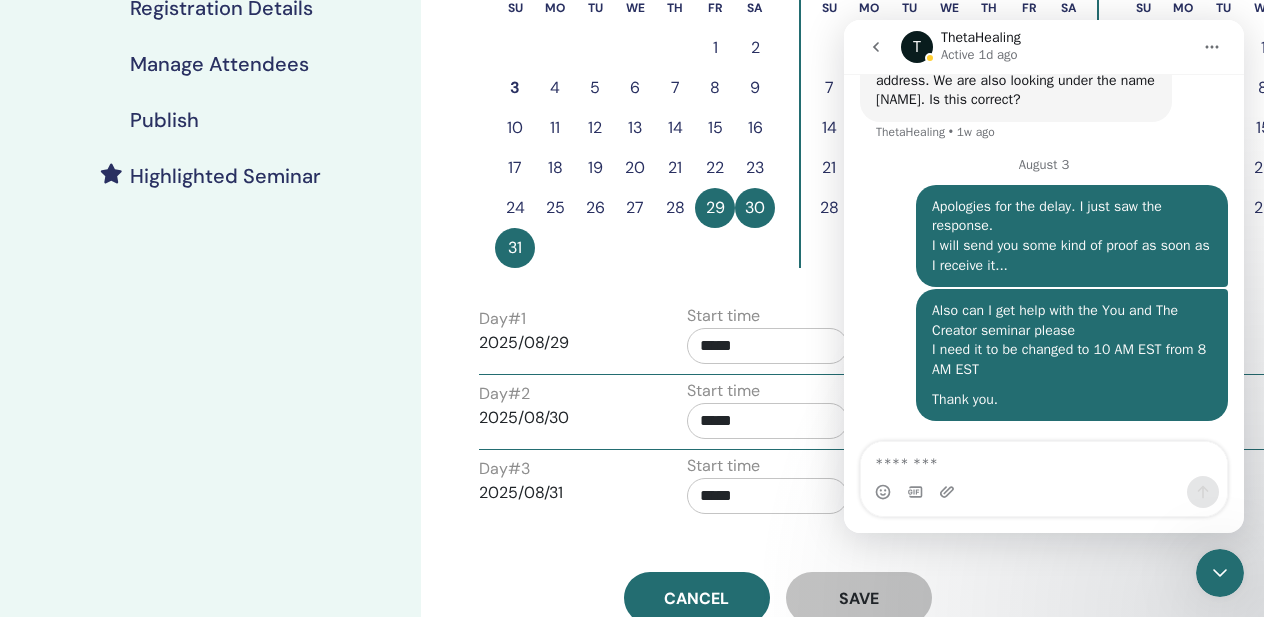 scroll, scrollTop: 1189, scrollLeft: 0, axis: vertical 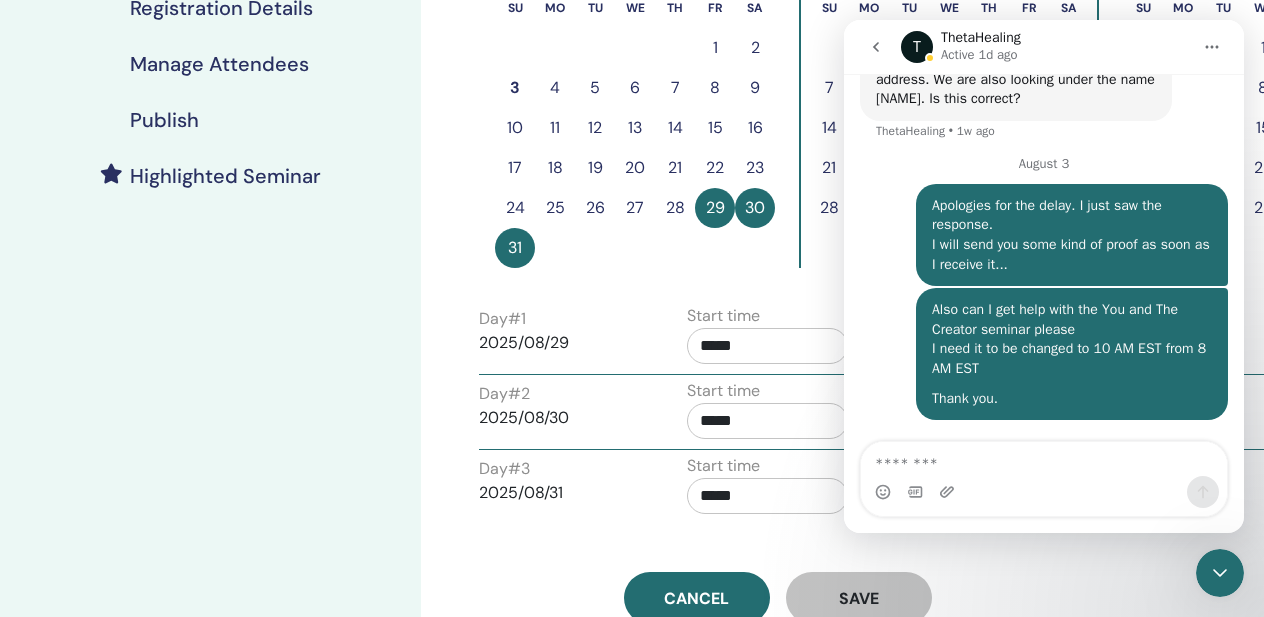 click on "Highlighted Seminar" at bounding box center [210, 176] 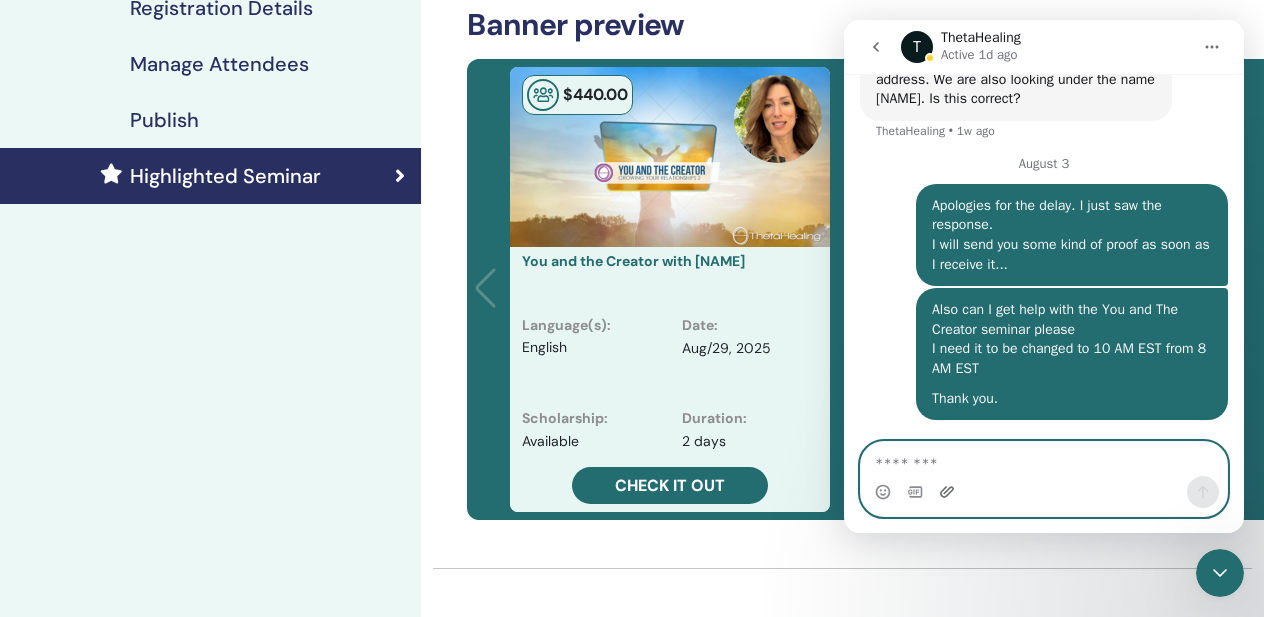 click 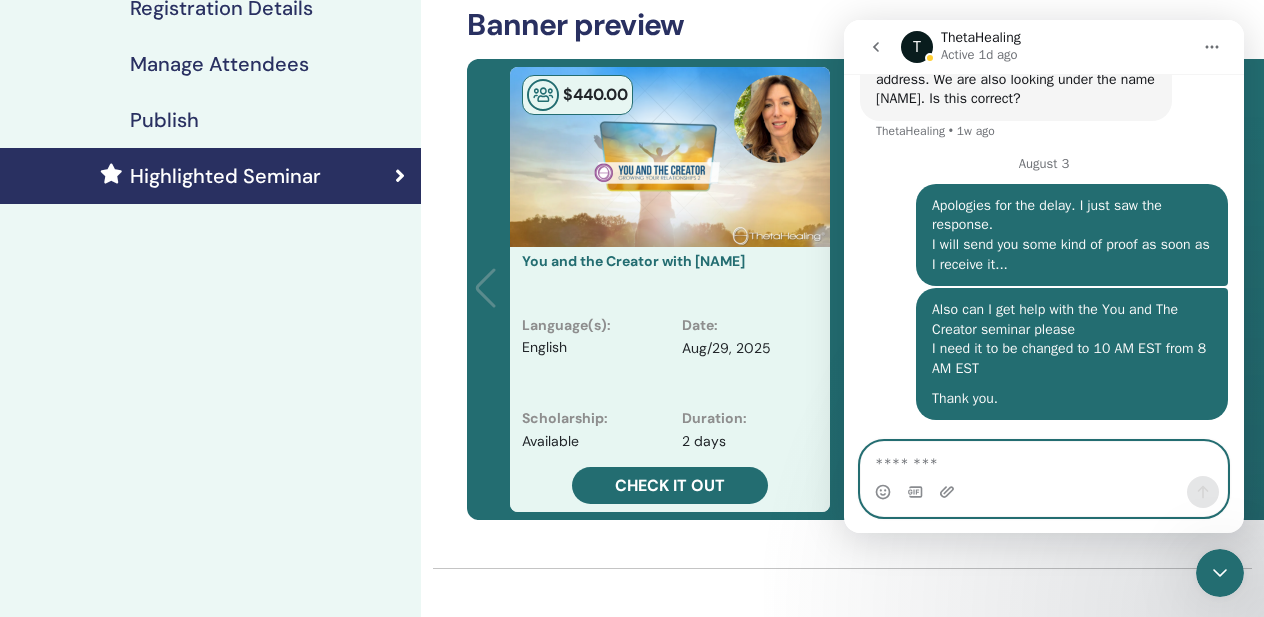 click at bounding box center (1044, 459) 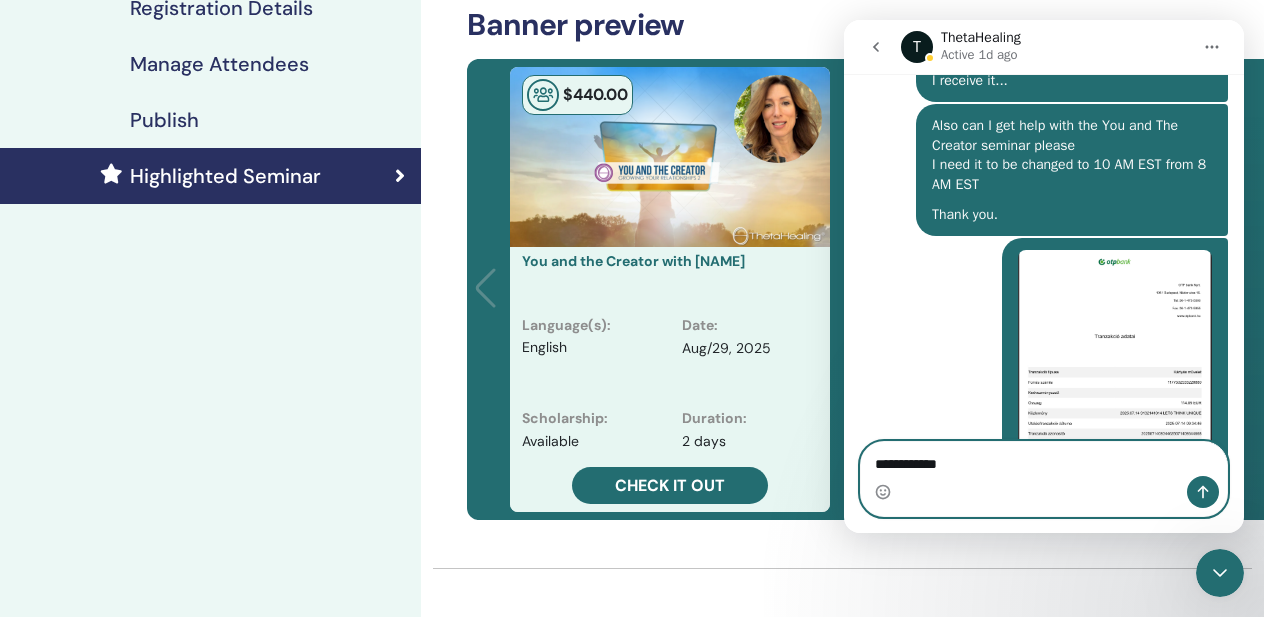 scroll, scrollTop: 1483, scrollLeft: 0, axis: vertical 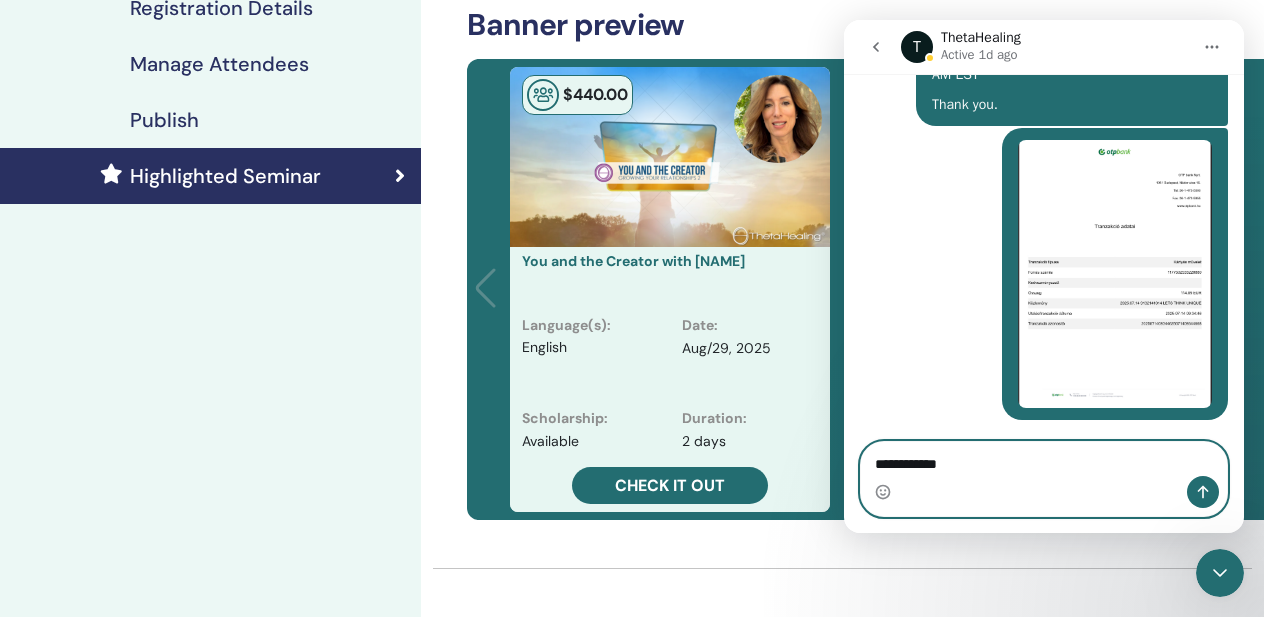 drag, startPoint x: 1015, startPoint y: 462, endPoint x: 783, endPoint y: 469, distance: 232.10558 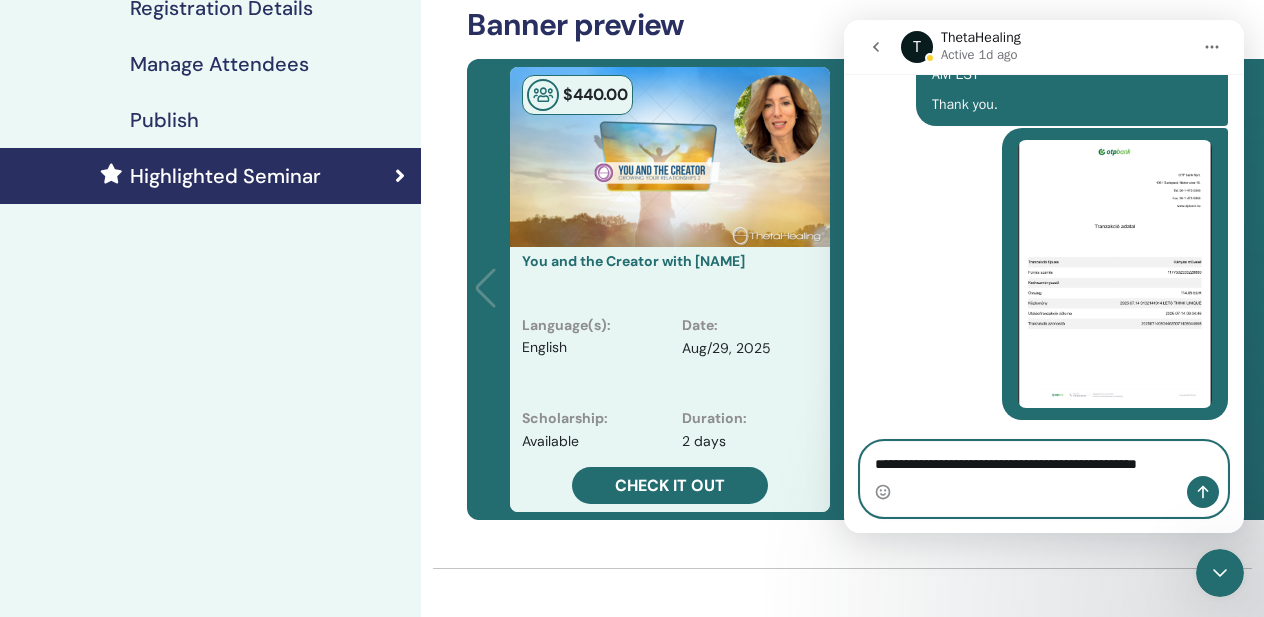 click on "**********" at bounding box center [1044, 459] 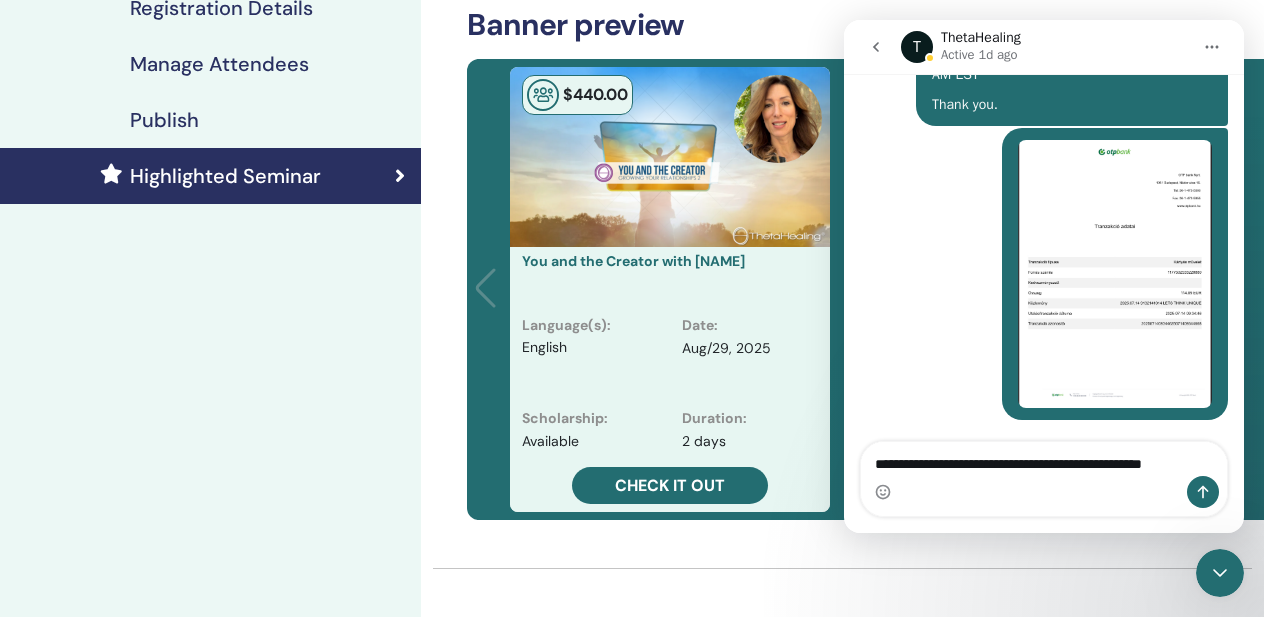 click on "**********" at bounding box center (1044, 479) 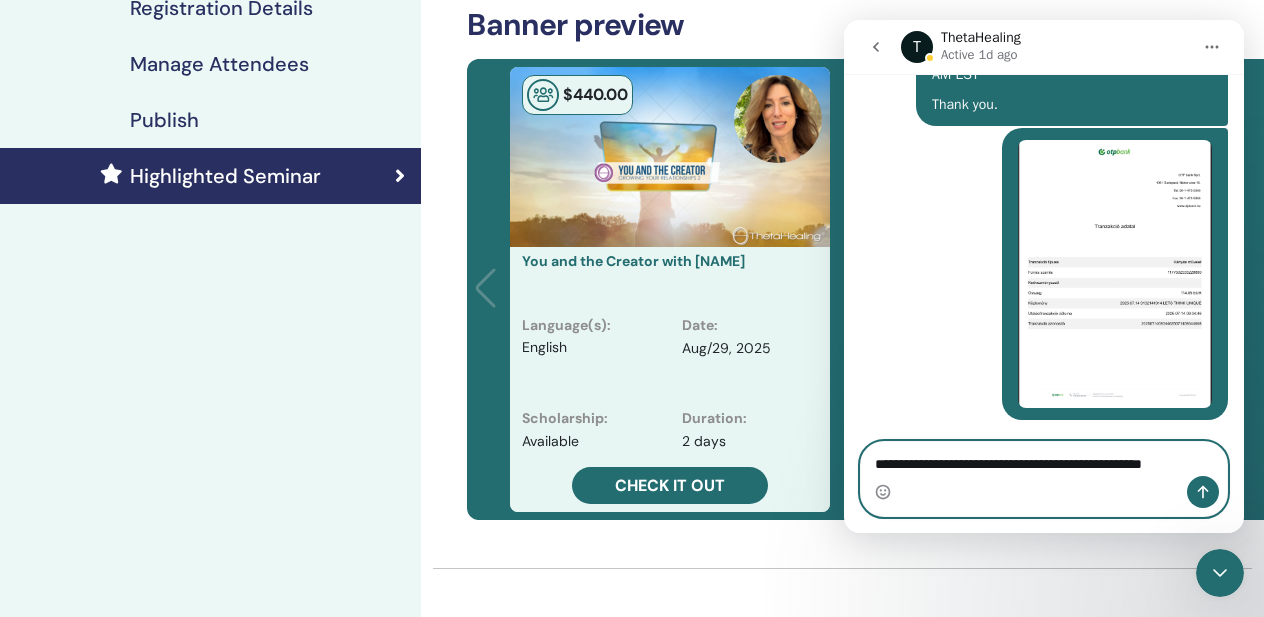 drag, startPoint x: 1128, startPoint y: 462, endPoint x: 1236, endPoint y: 462, distance: 108 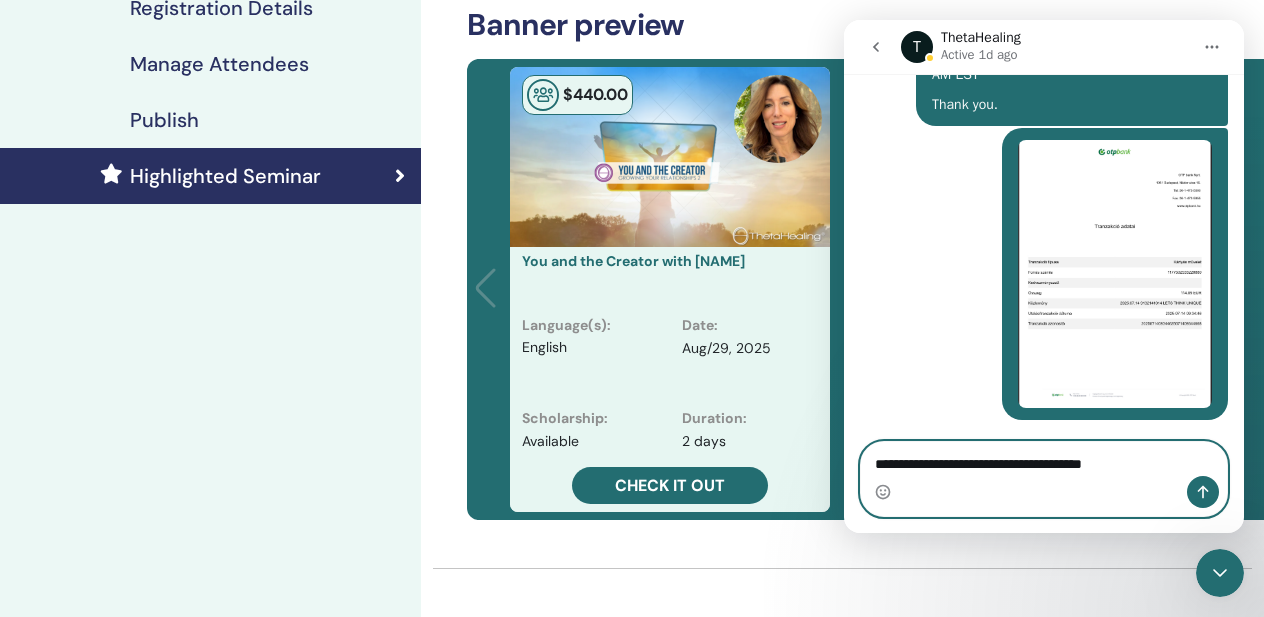 paste on "**********" 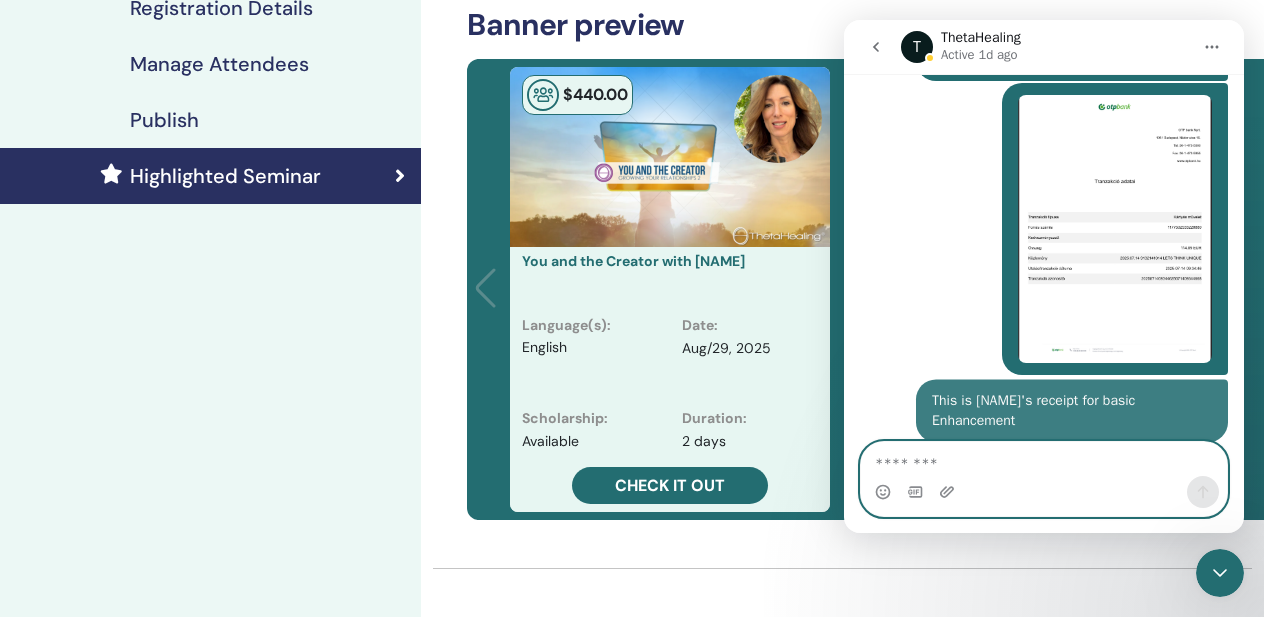 scroll, scrollTop: 1548, scrollLeft: 0, axis: vertical 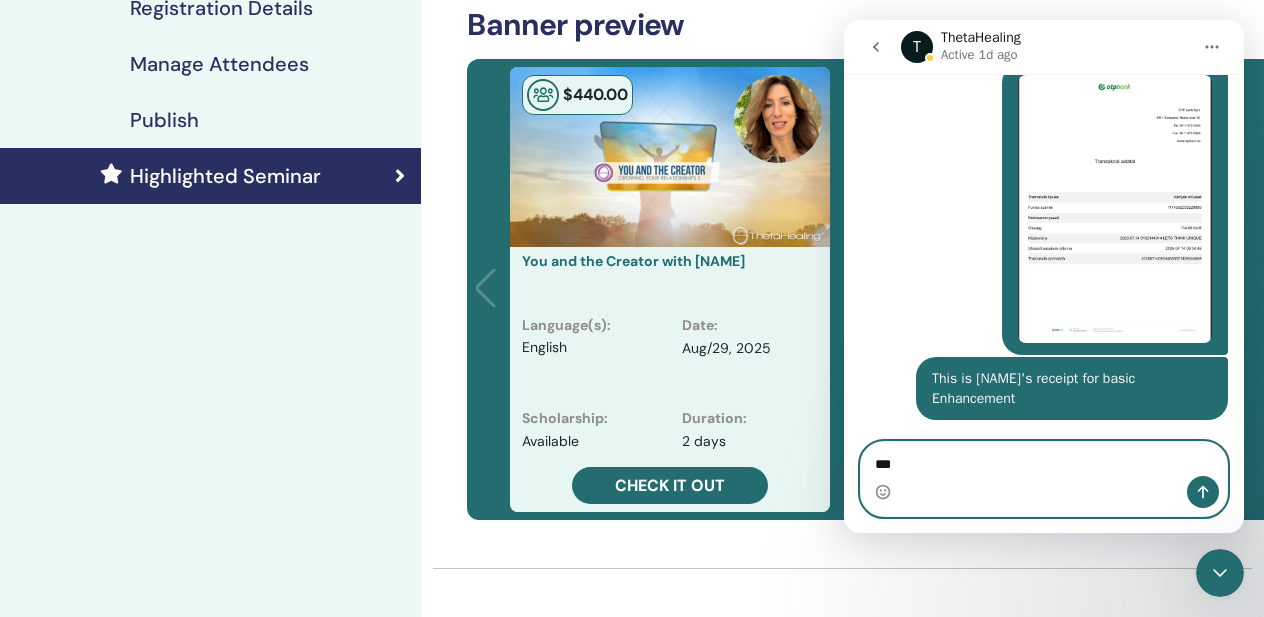 type on "**********" 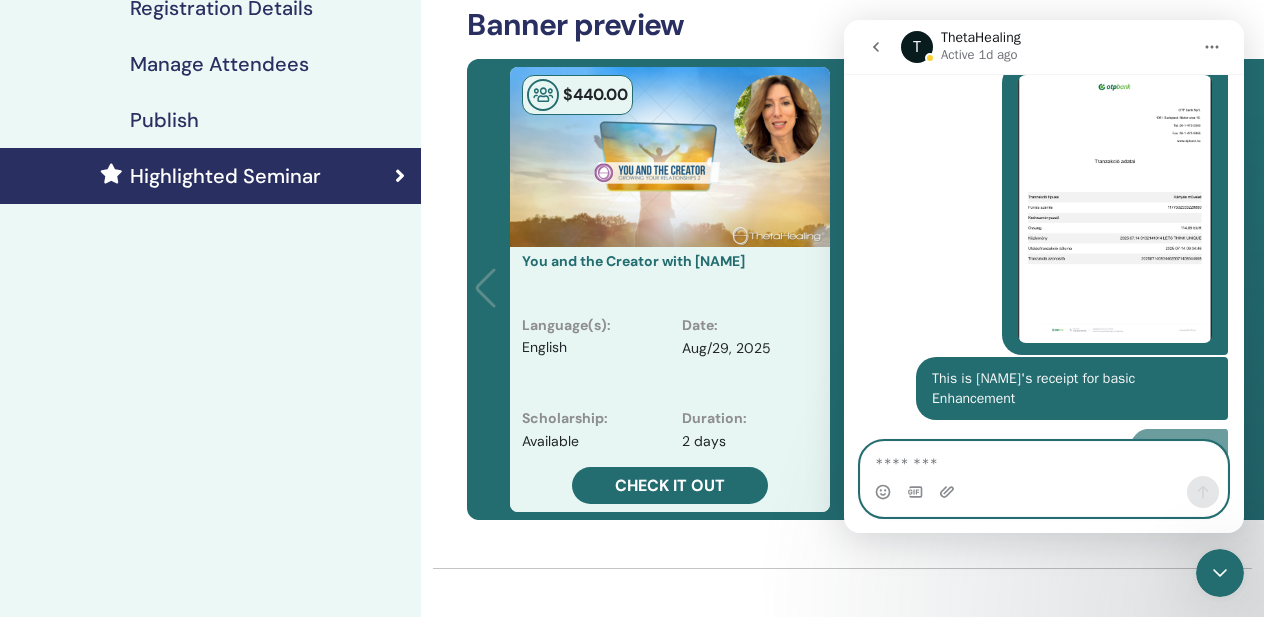 scroll, scrollTop: 1594, scrollLeft: 0, axis: vertical 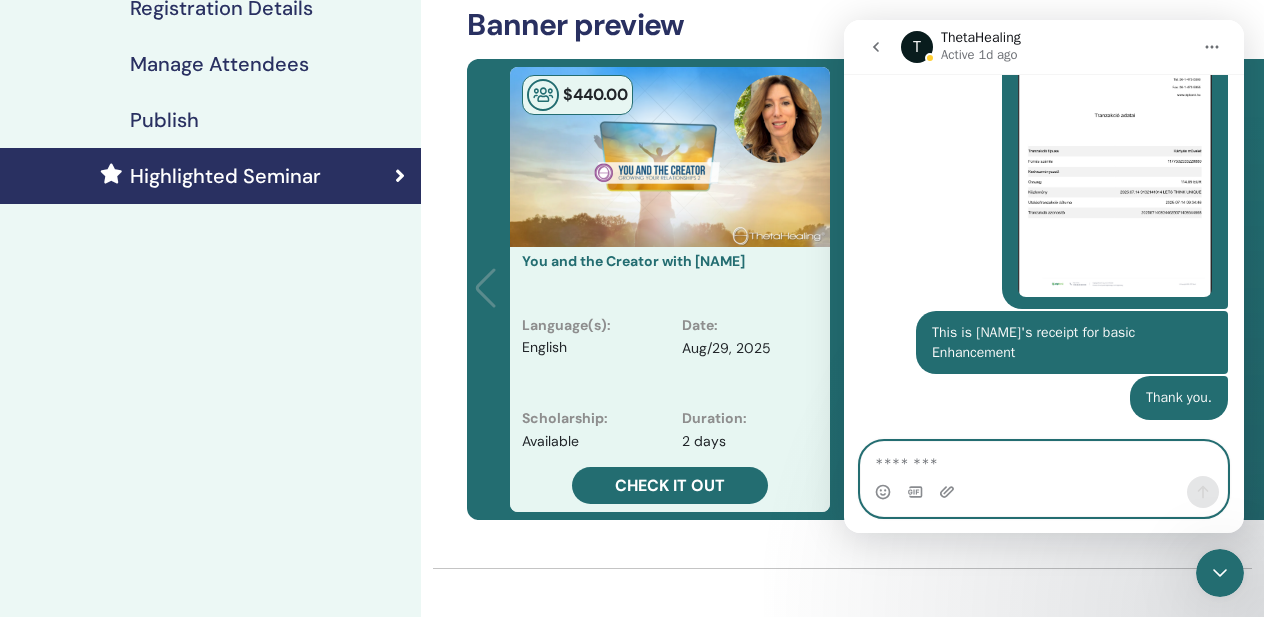 type 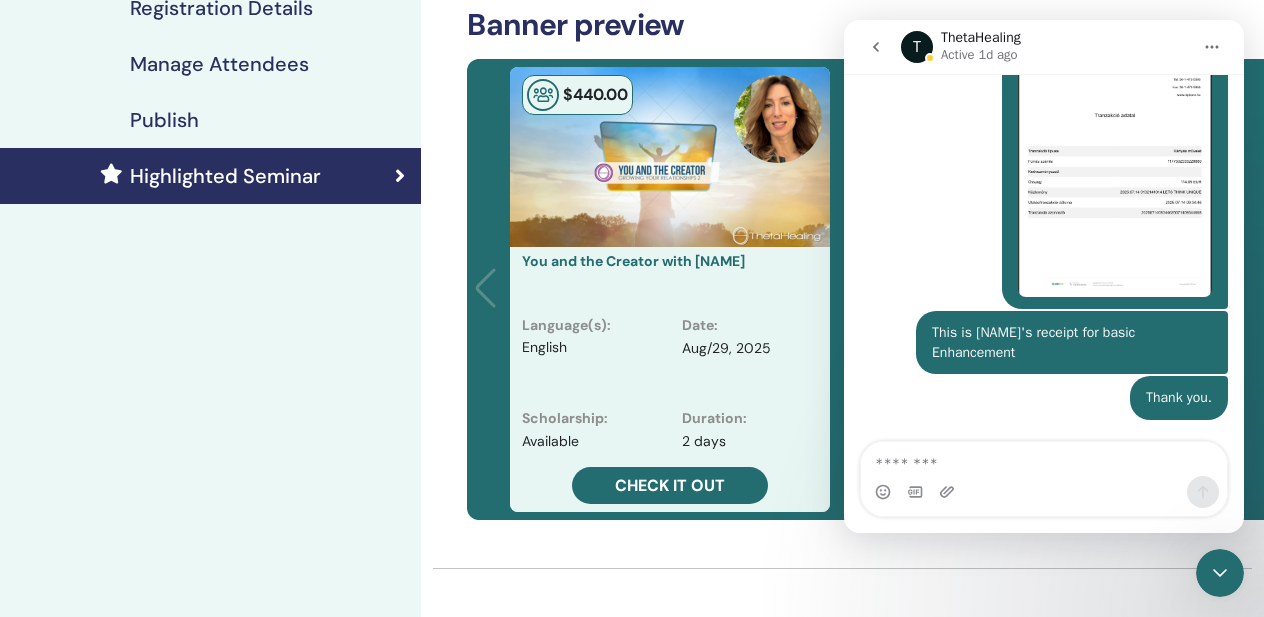 click 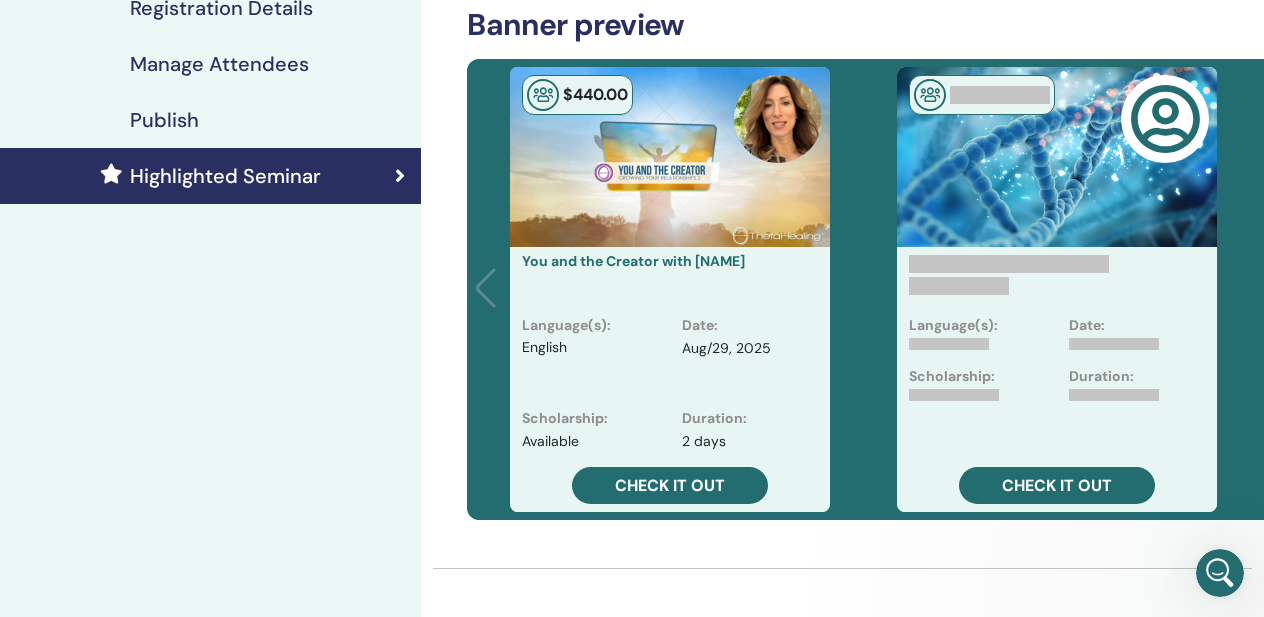 scroll, scrollTop: 0, scrollLeft: 0, axis: both 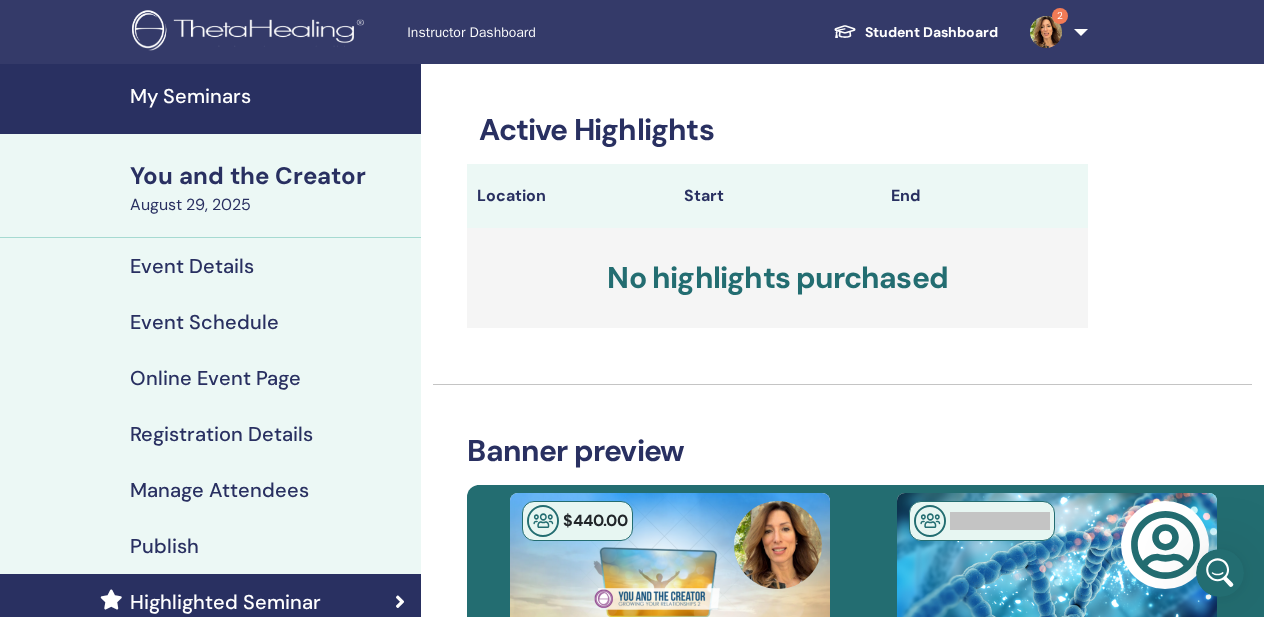 click on "My Seminars" at bounding box center [269, 96] 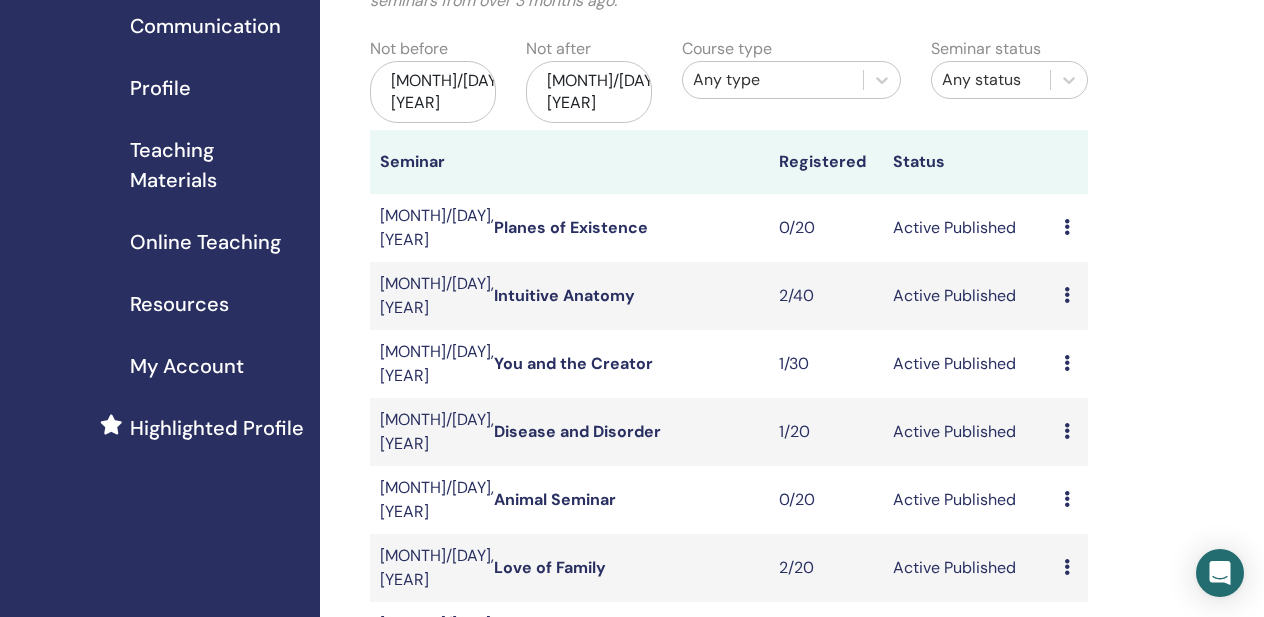 scroll, scrollTop: 197, scrollLeft: 0, axis: vertical 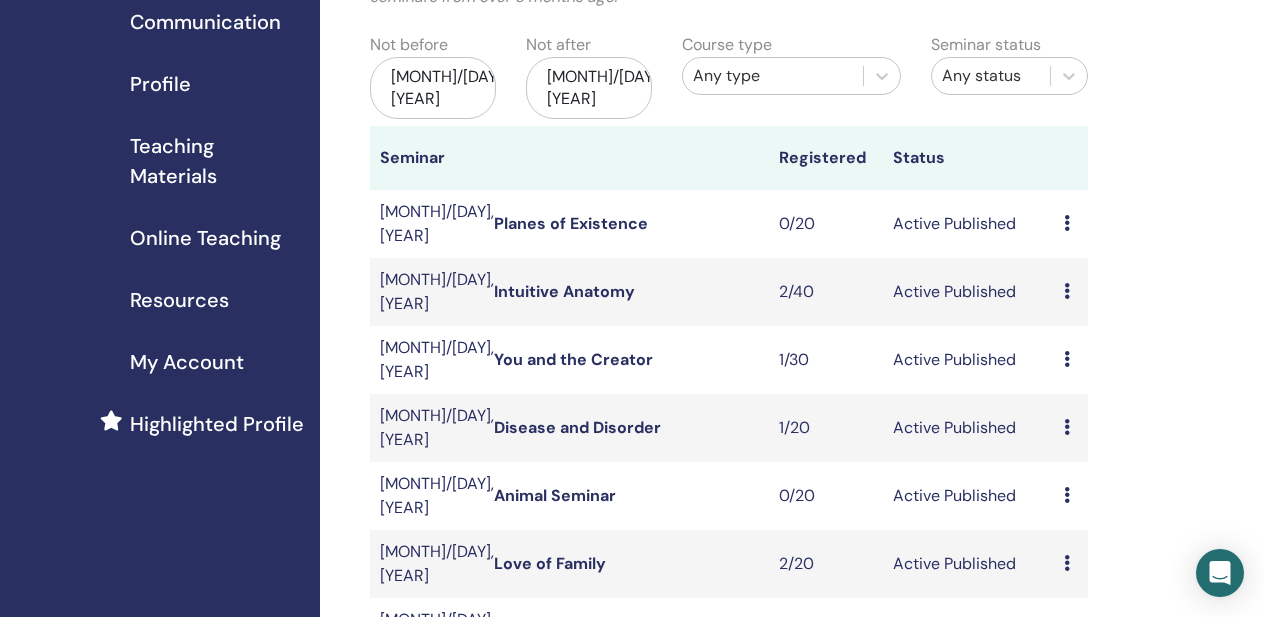 click on "Intuitive Anatomy" at bounding box center [564, 291] 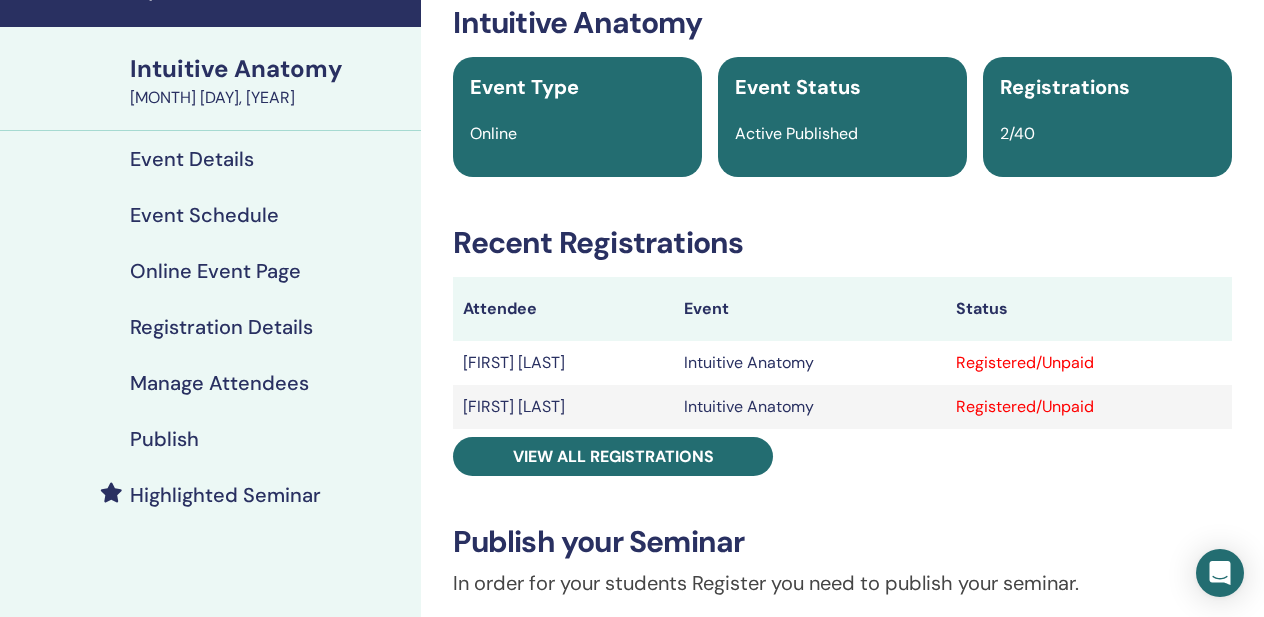 scroll, scrollTop: 135, scrollLeft: 0, axis: vertical 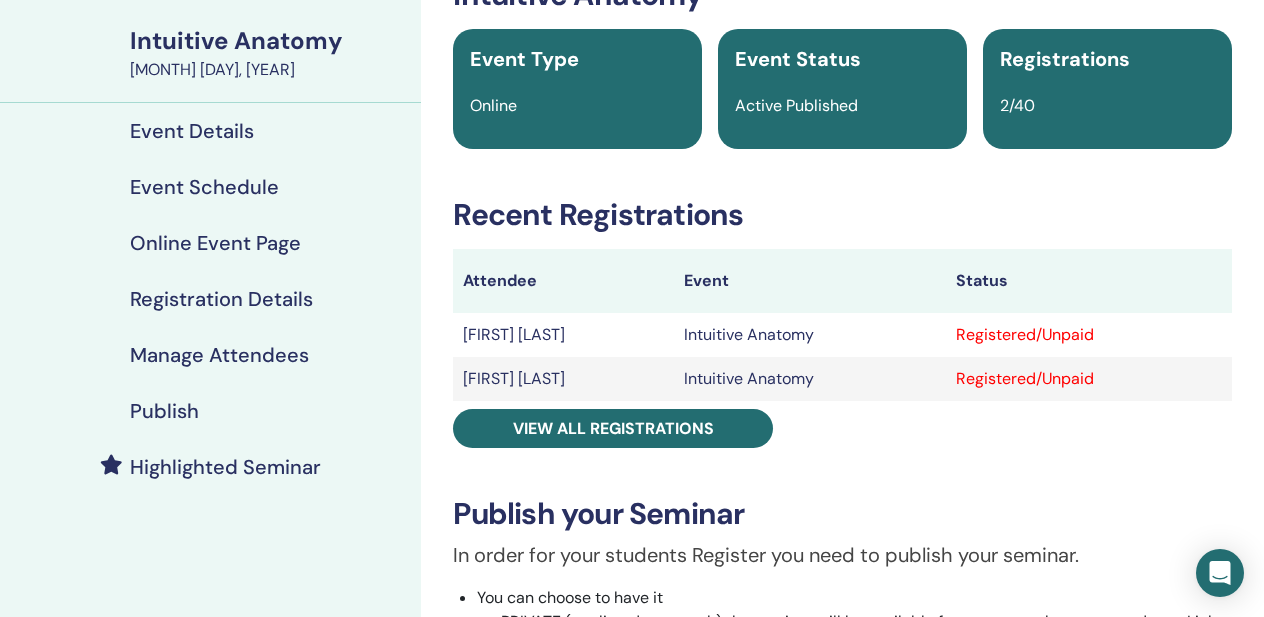 click on "Highlighted Seminar" at bounding box center (225, 467) 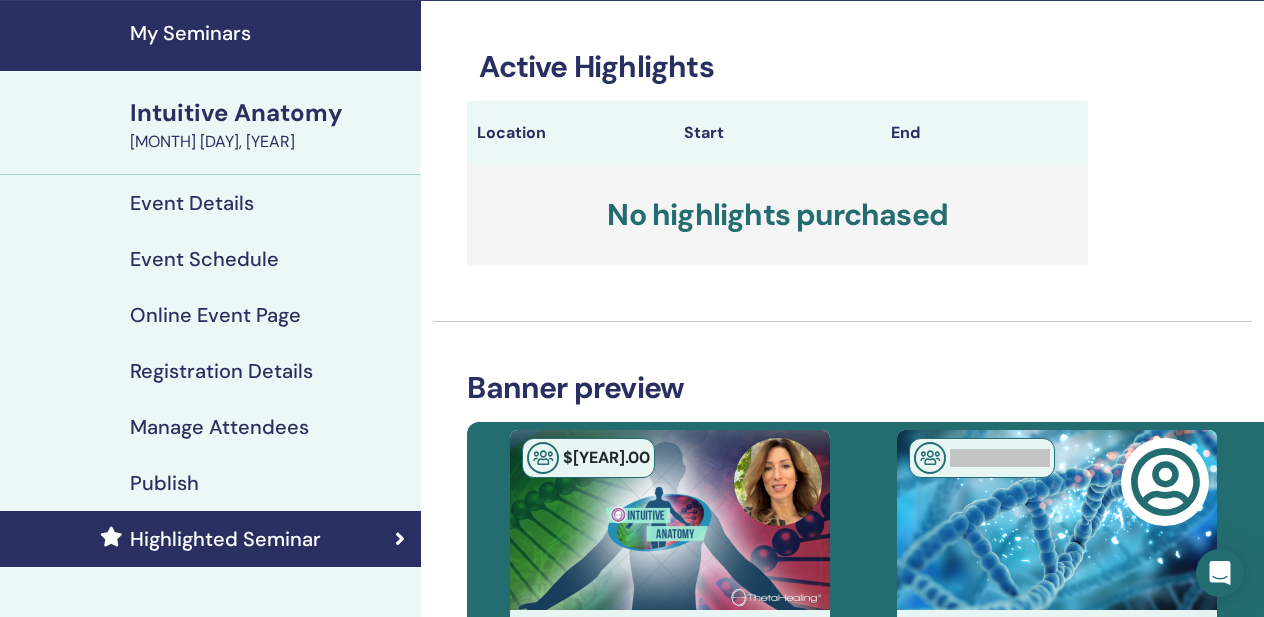 scroll, scrollTop: 0, scrollLeft: 0, axis: both 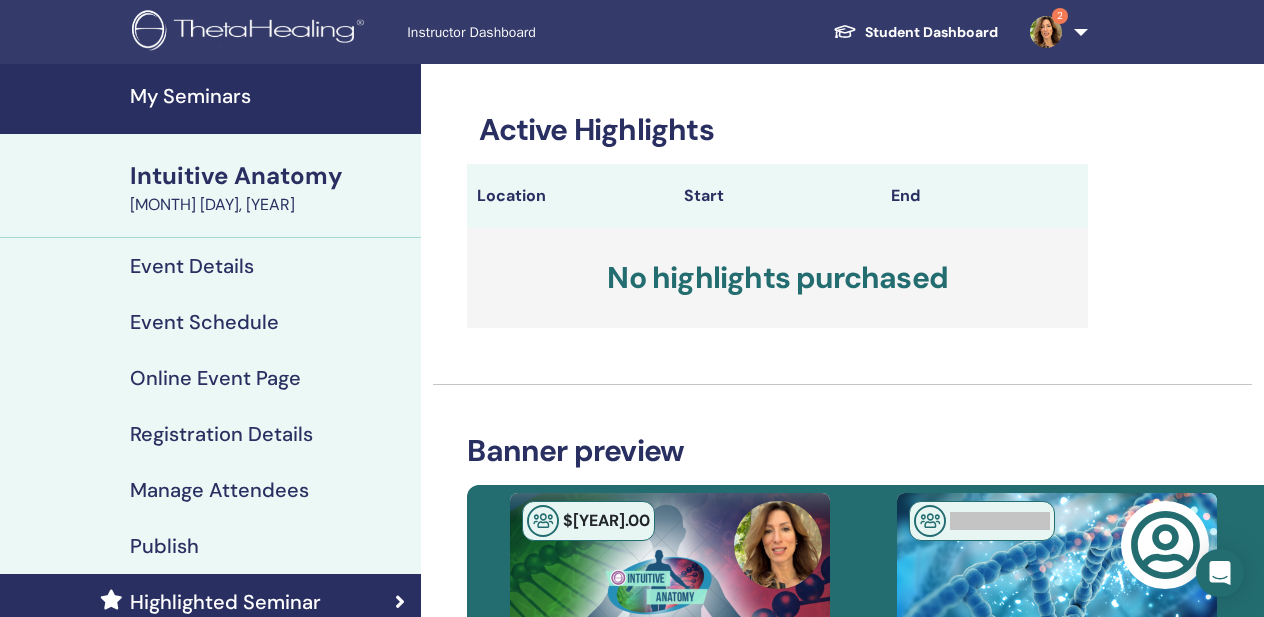 click on "My Seminars" at bounding box center (269, 96) 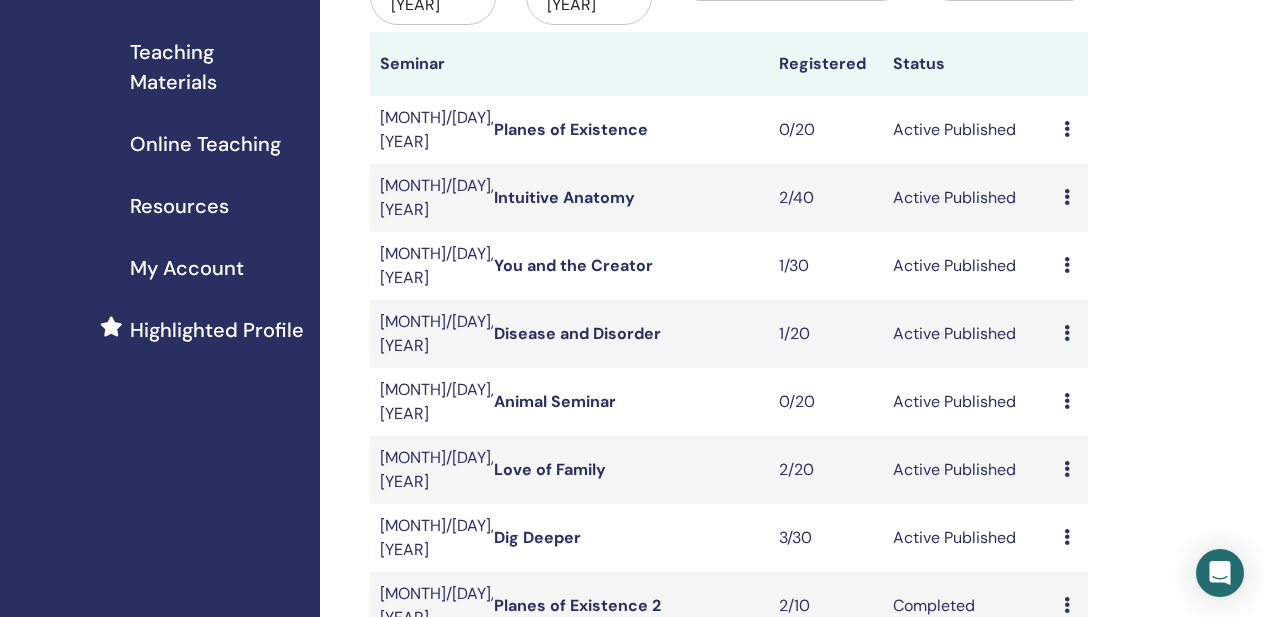 scroll, scrollTop: 290, scrollLeft: 0, axis: vertical 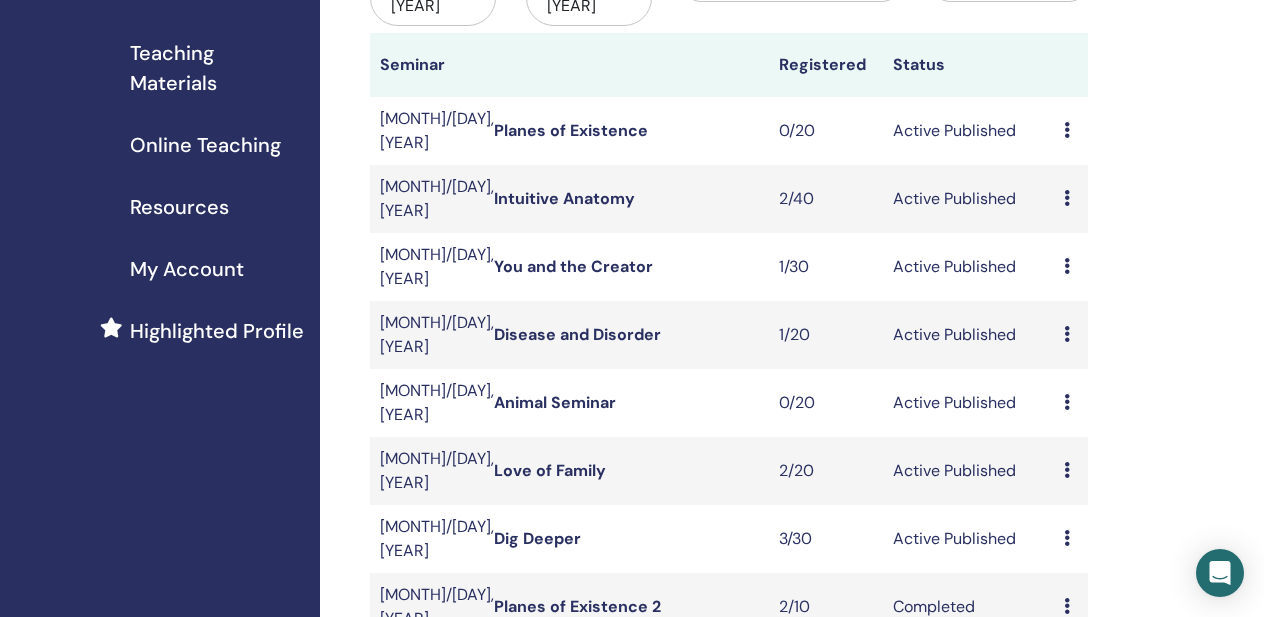 click on "Disease and Disorder" at bounding box center [626, 335] 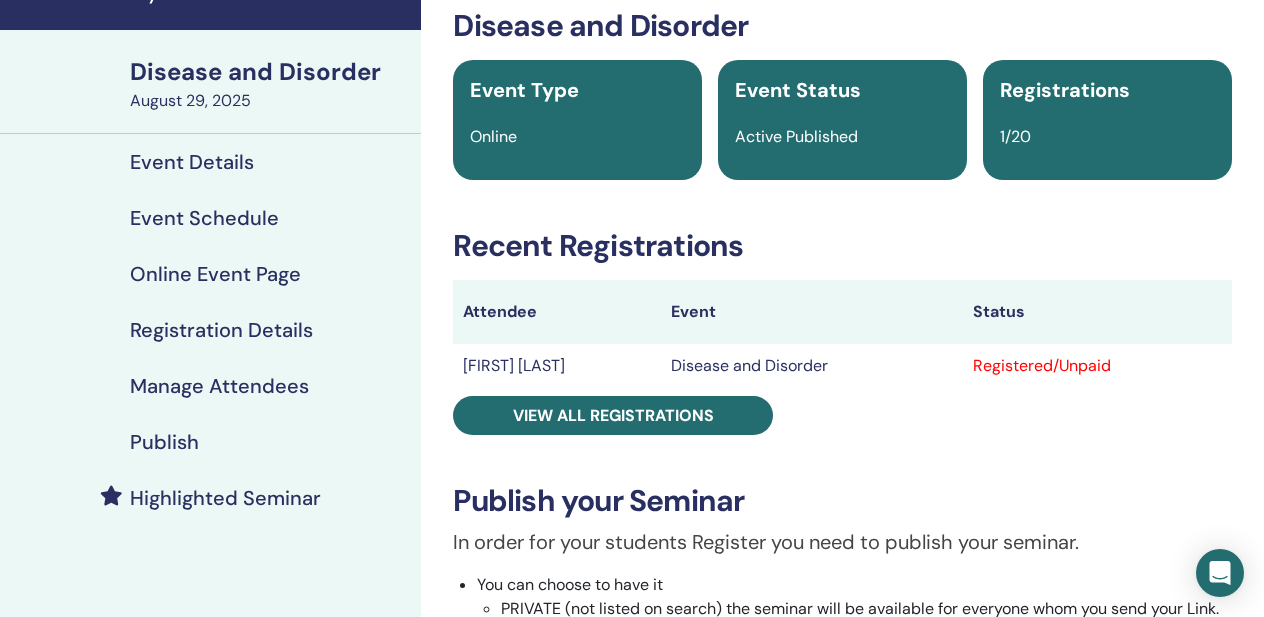 scroll, scrollTop: 110, scrollLeft: 0, axis: vertical 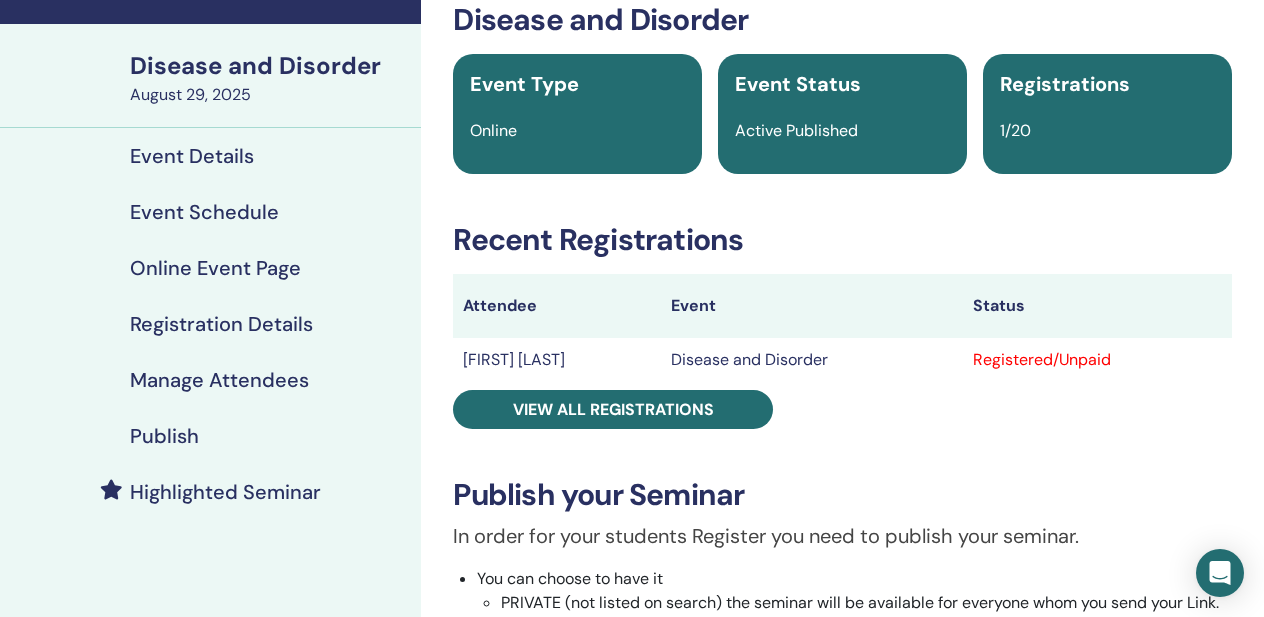 click on "Highlighted Seminar" at bounding box center [225, 492] 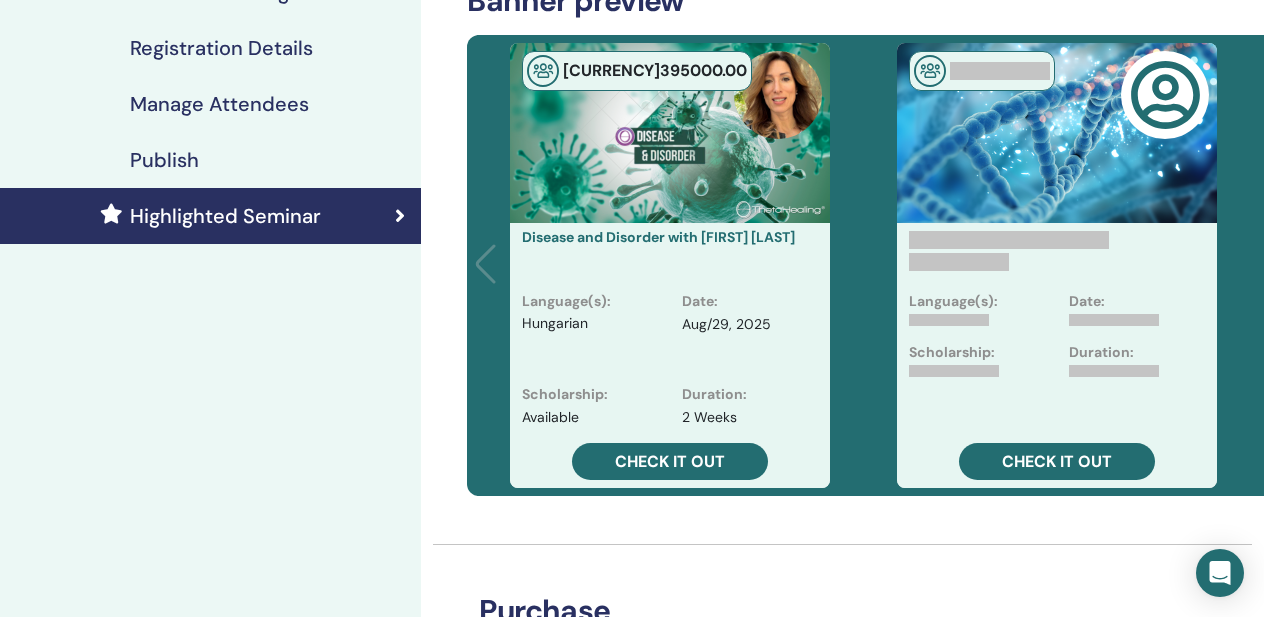 scroll, scrollTop: 0, scrollLeft: 0, axis: both 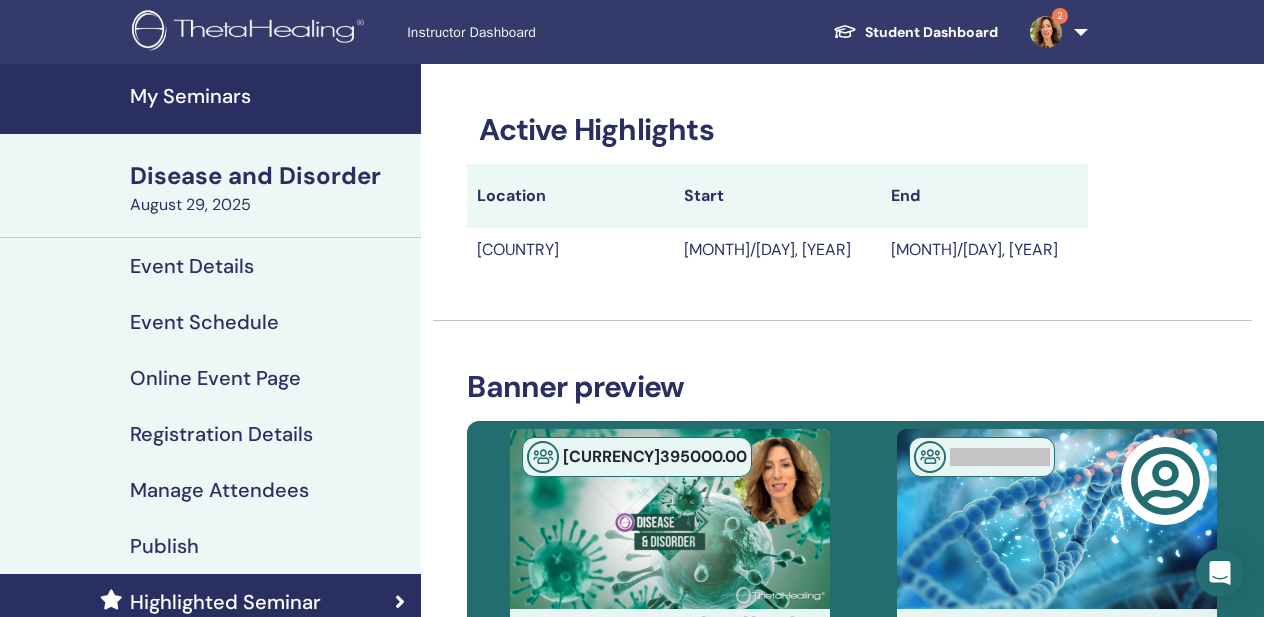 click on "My Seminars" at bounding box center (269, 96) 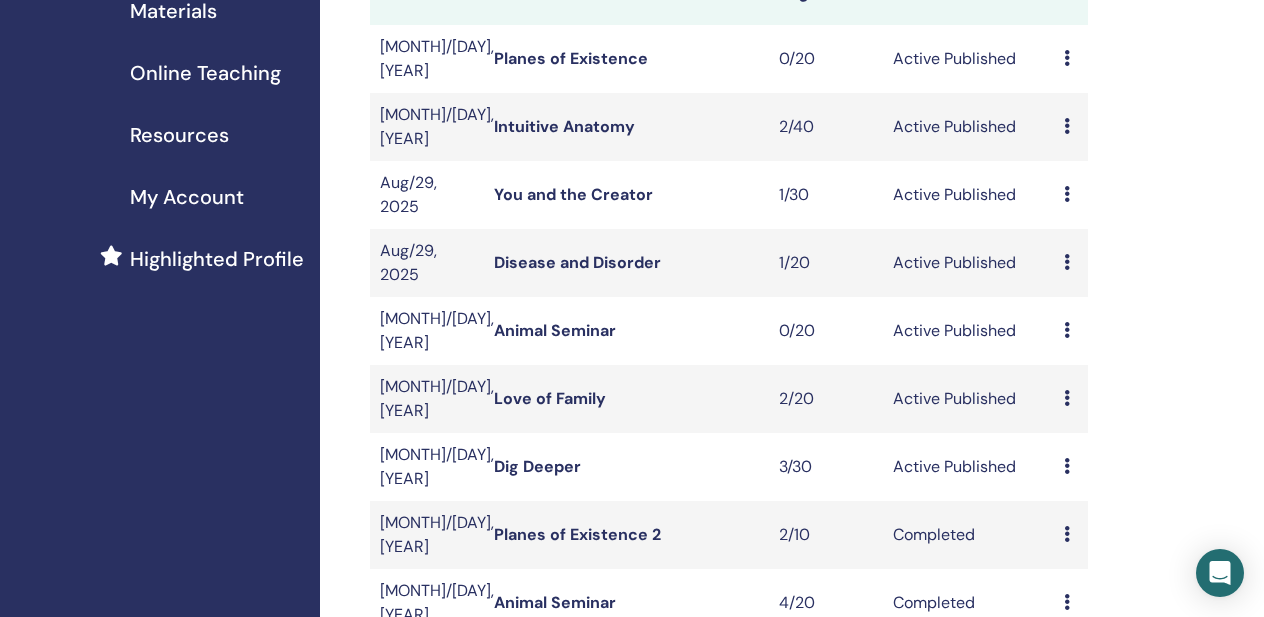 scroll, scrollTop: 365, scrollLeft: 0, axis: vertical 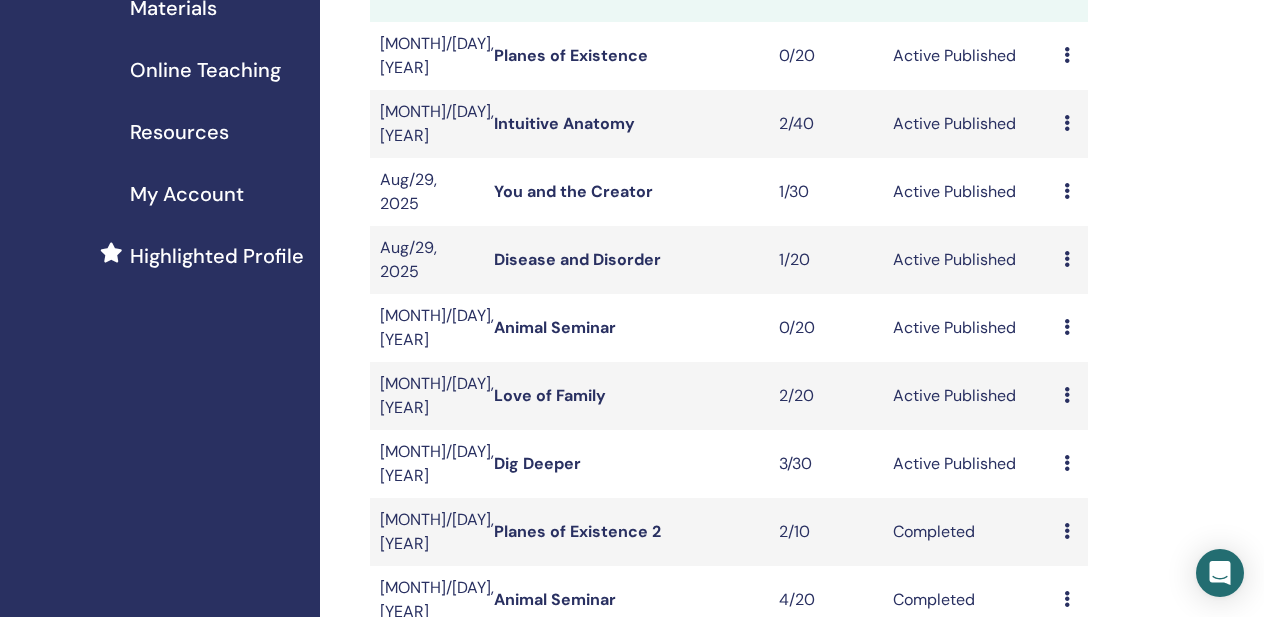 click on "Love of Family" at bounding box center (550, 395) 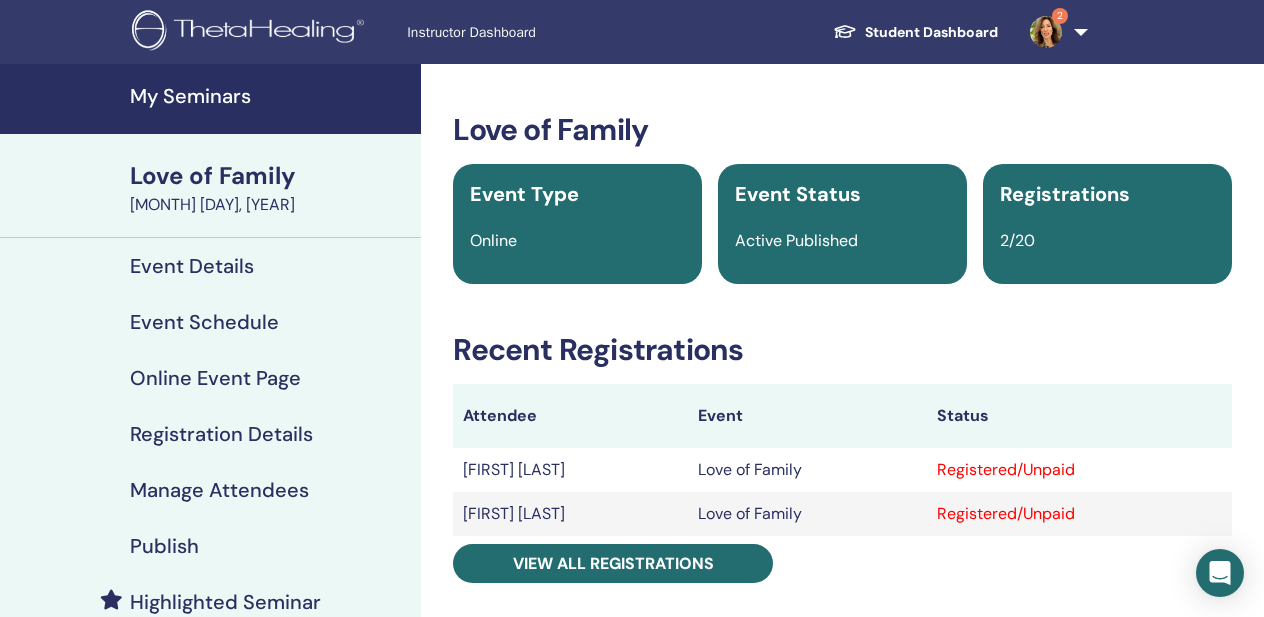 scroll, scrollTop: 9, scrollLeft: 0, axis: vertical 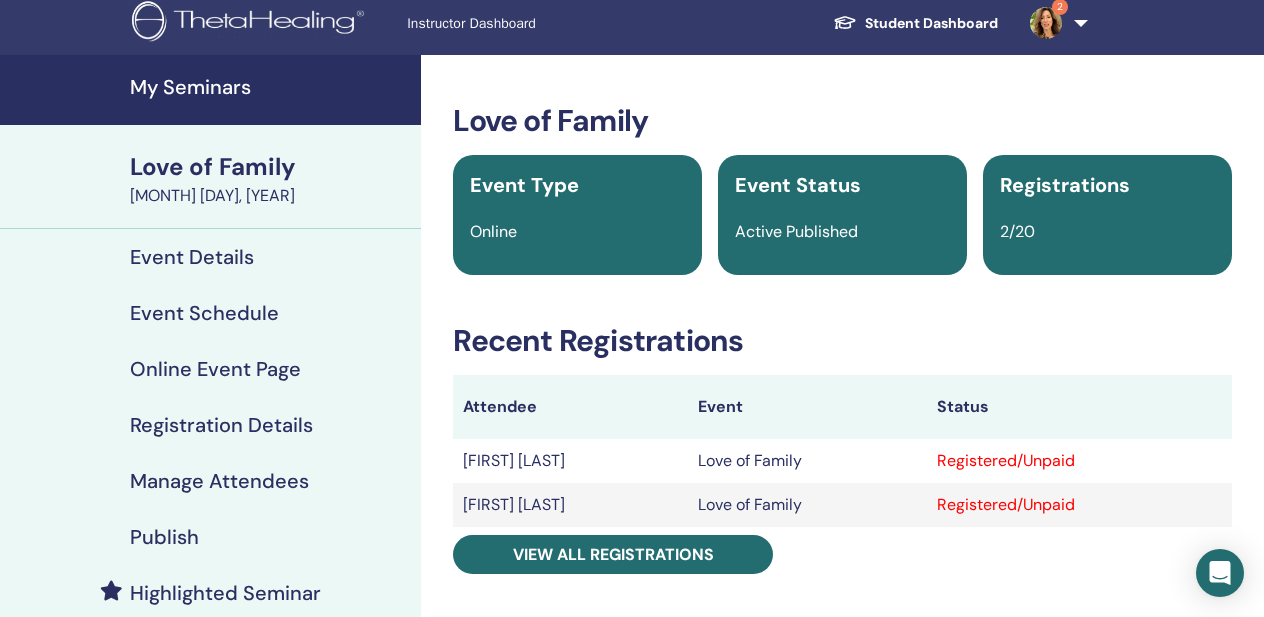 click on "My Seminars" at bounding box center [269, 87] 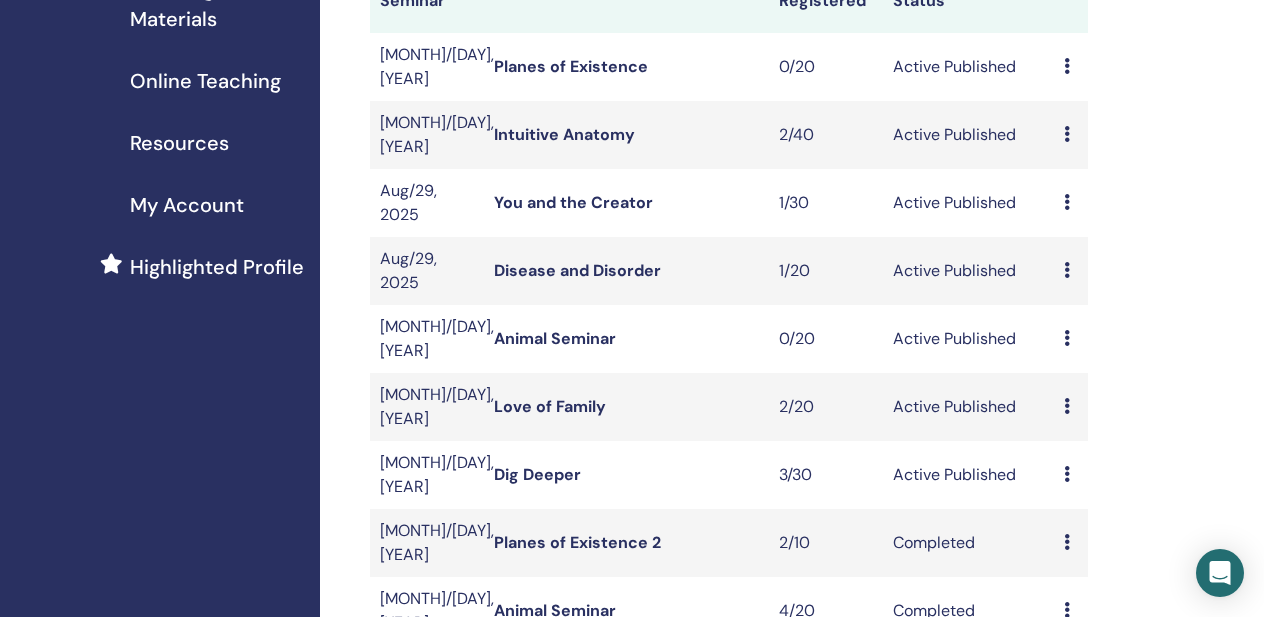 scroll, scrollTop: 379, scrollLeft: 0, axis: vertical 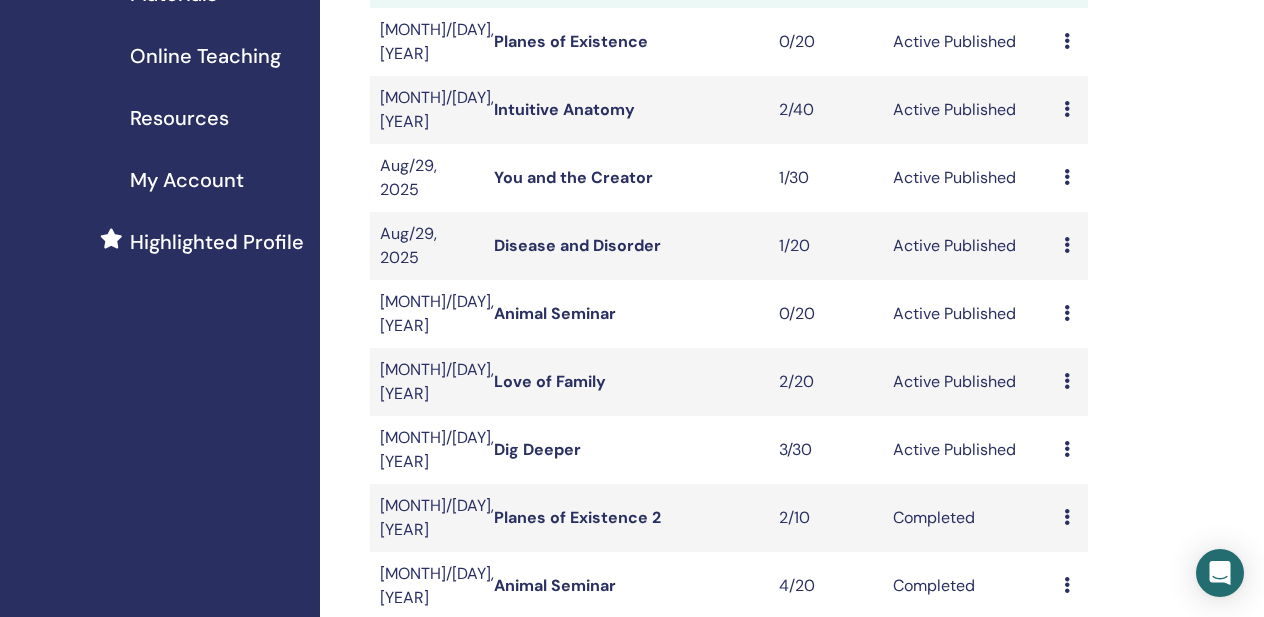 click on "Love of Family" at bounding box center (550, 381) 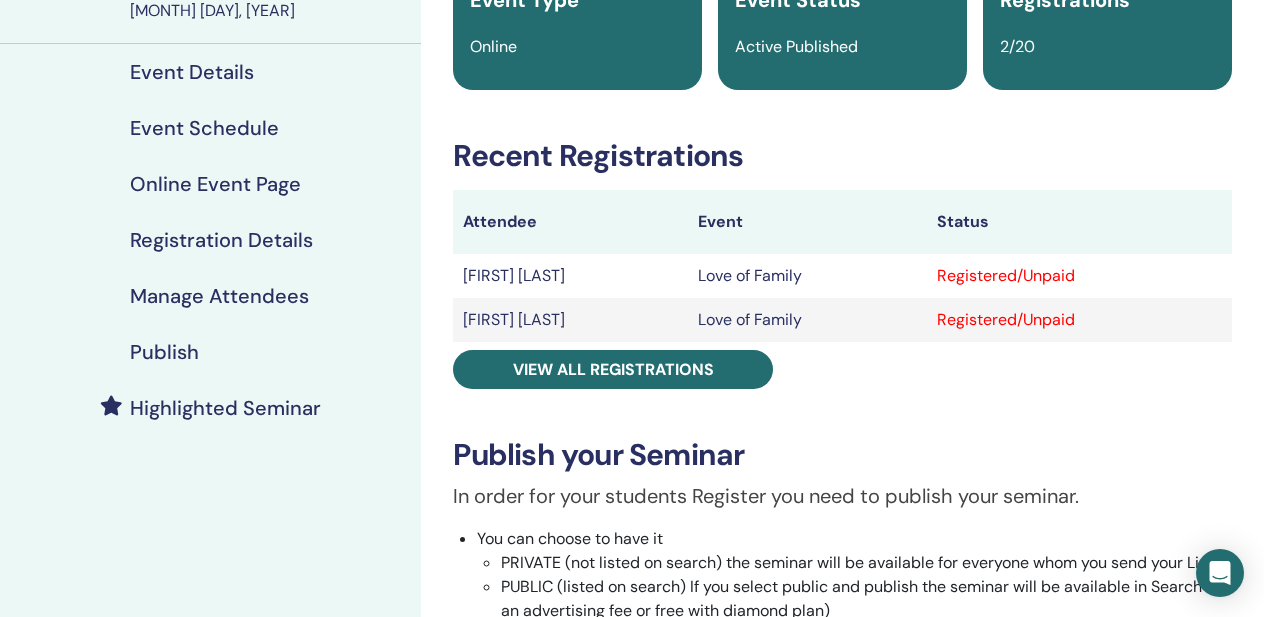 scroll, scrollTop: 177, scrollLeft: 0, axis: vertical 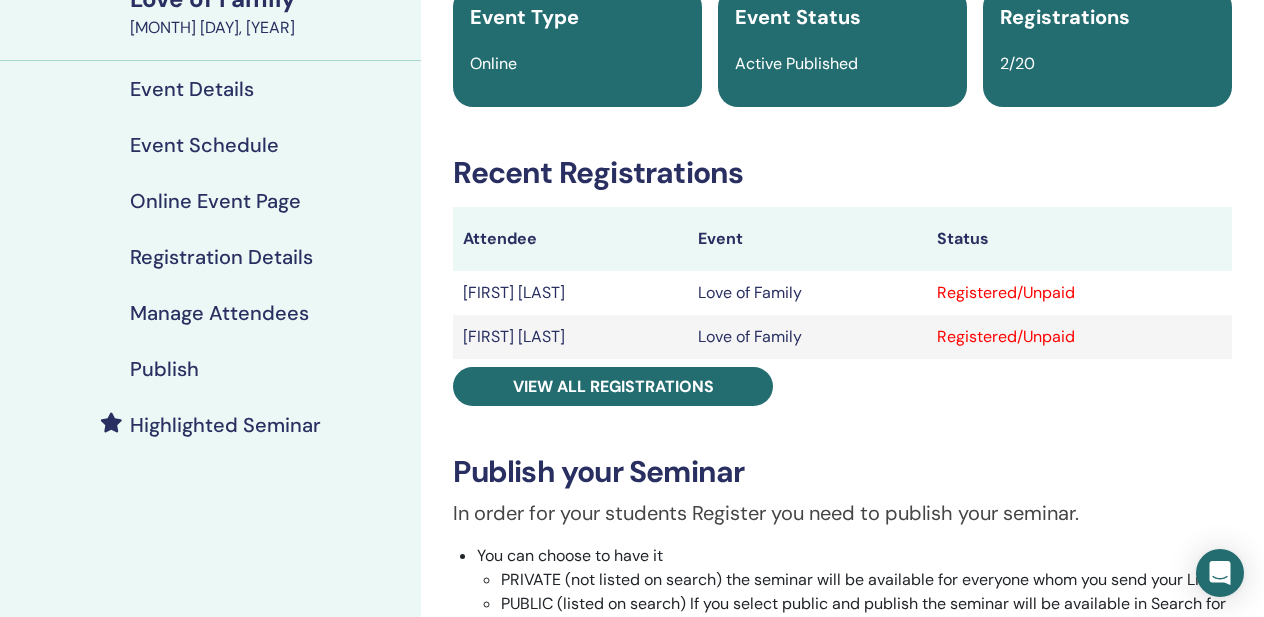 click on "Event Details" at bounding box center [192, 89] 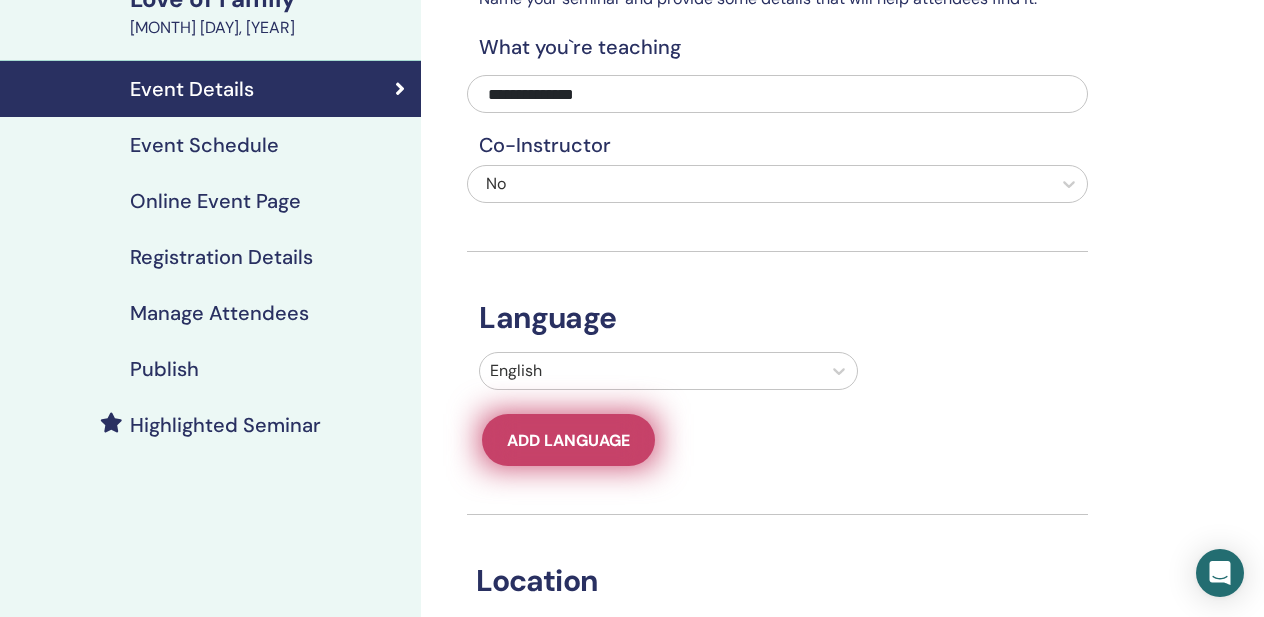 click on "Add language" at bounding box center (568, 440) 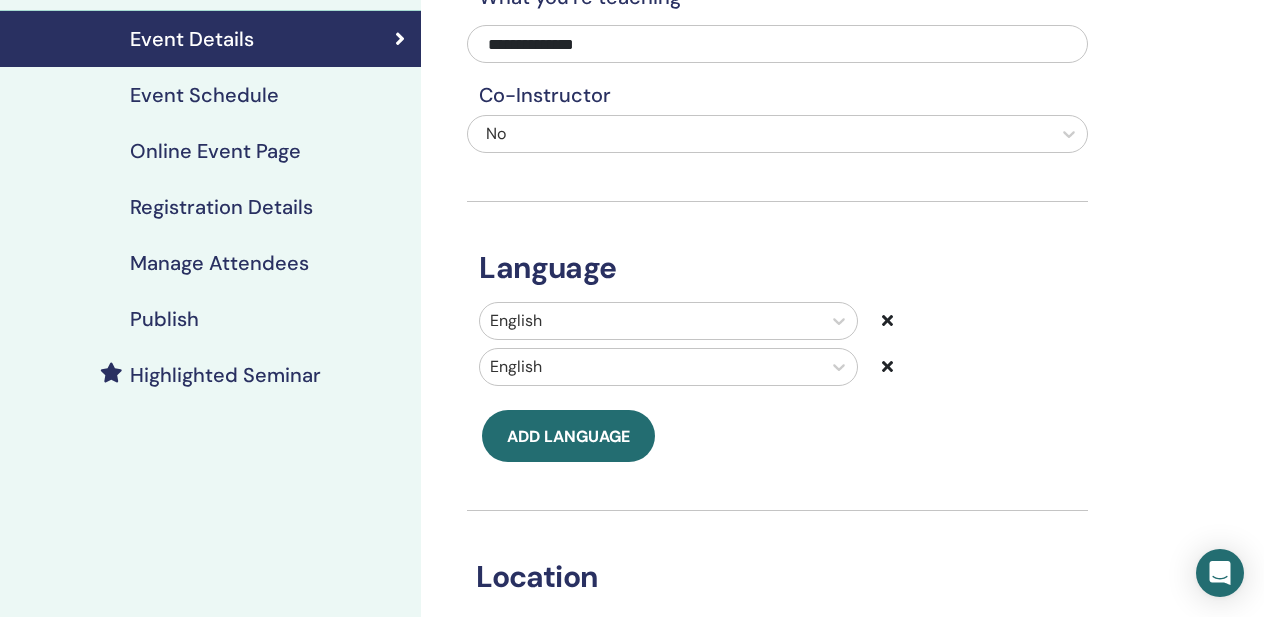 click on "English" at bounding box center (668, 367) 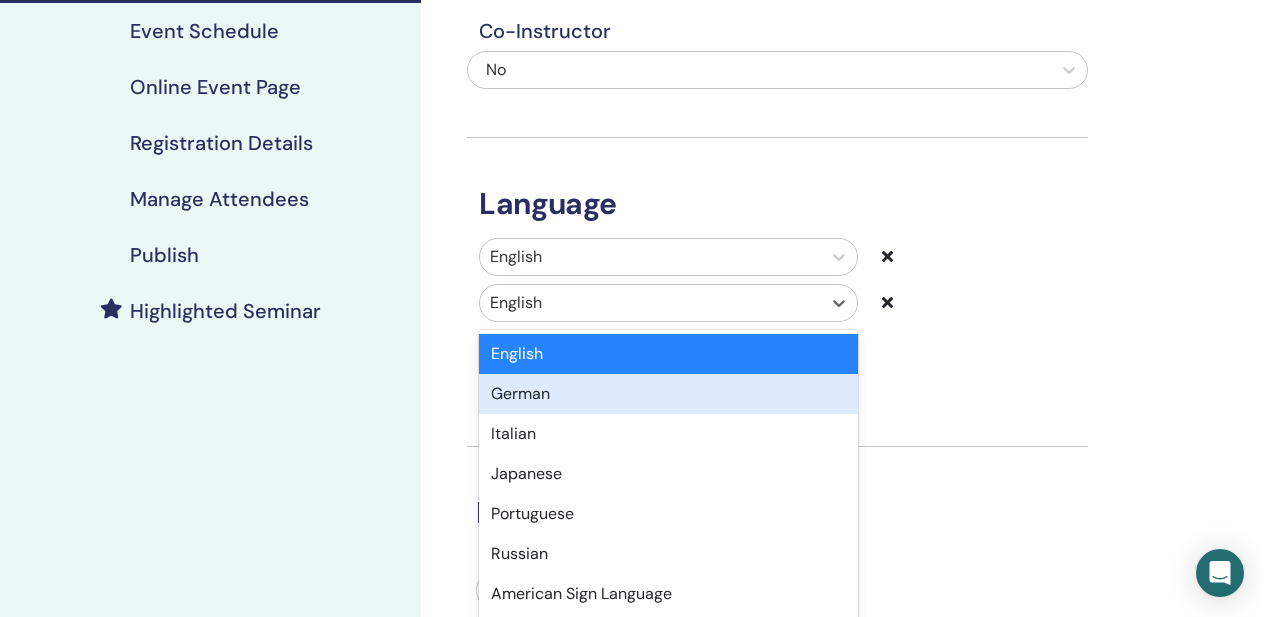 scroll, scrollTop: 312, scrollLeft: 0, axis: vertical 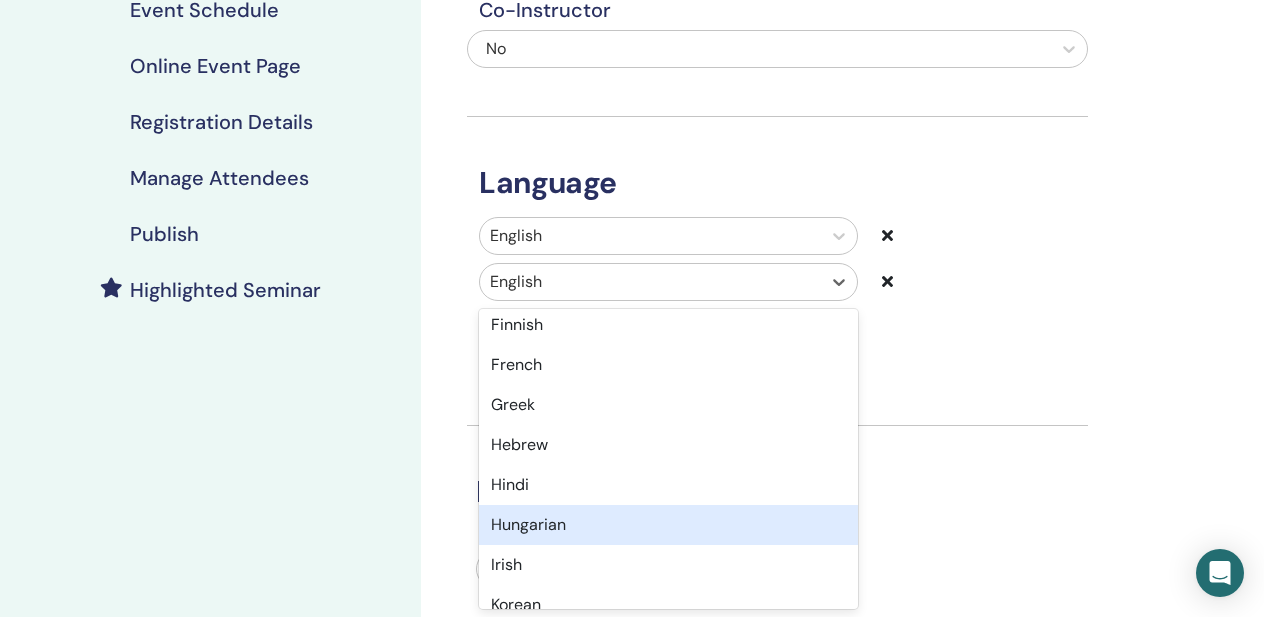 click on "Hungarian" at bounding box center (668, 525) 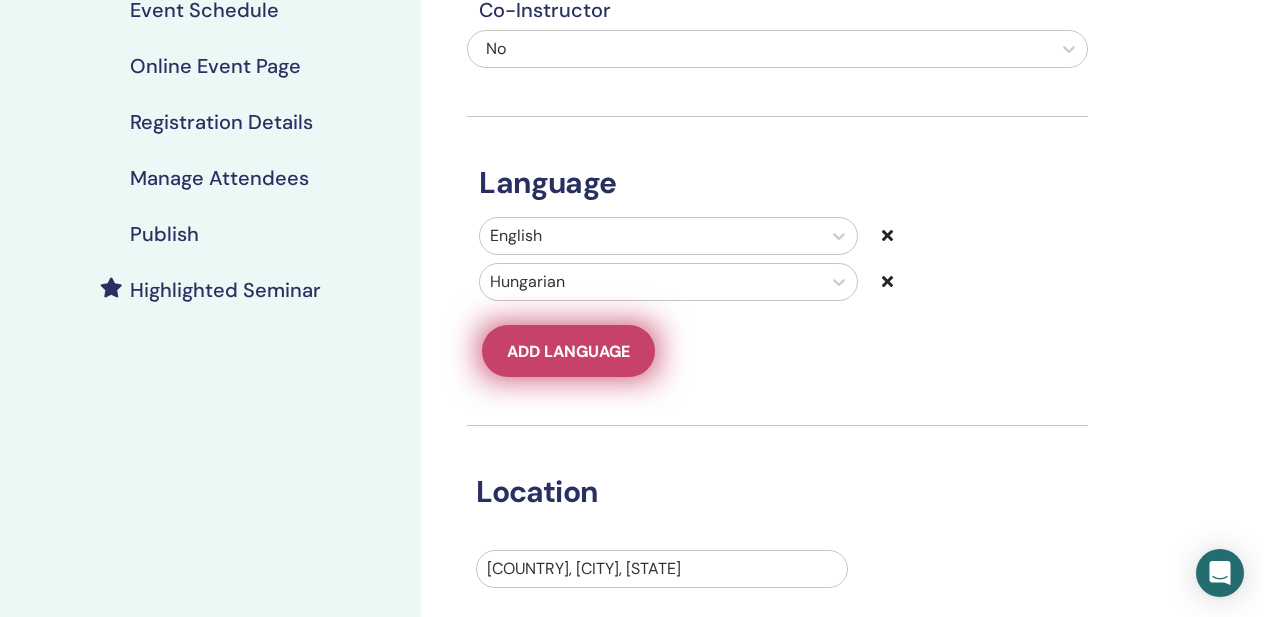 click on "Add language" at bounding box center [568, 351] 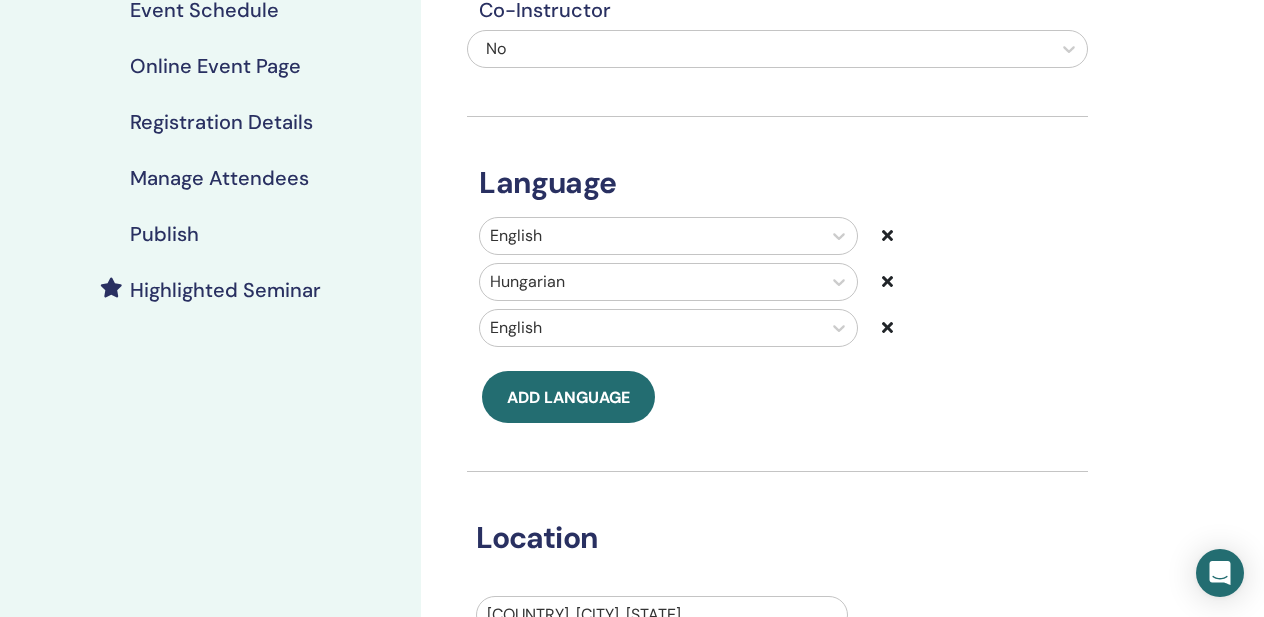 click at bounding box center [934, 328] 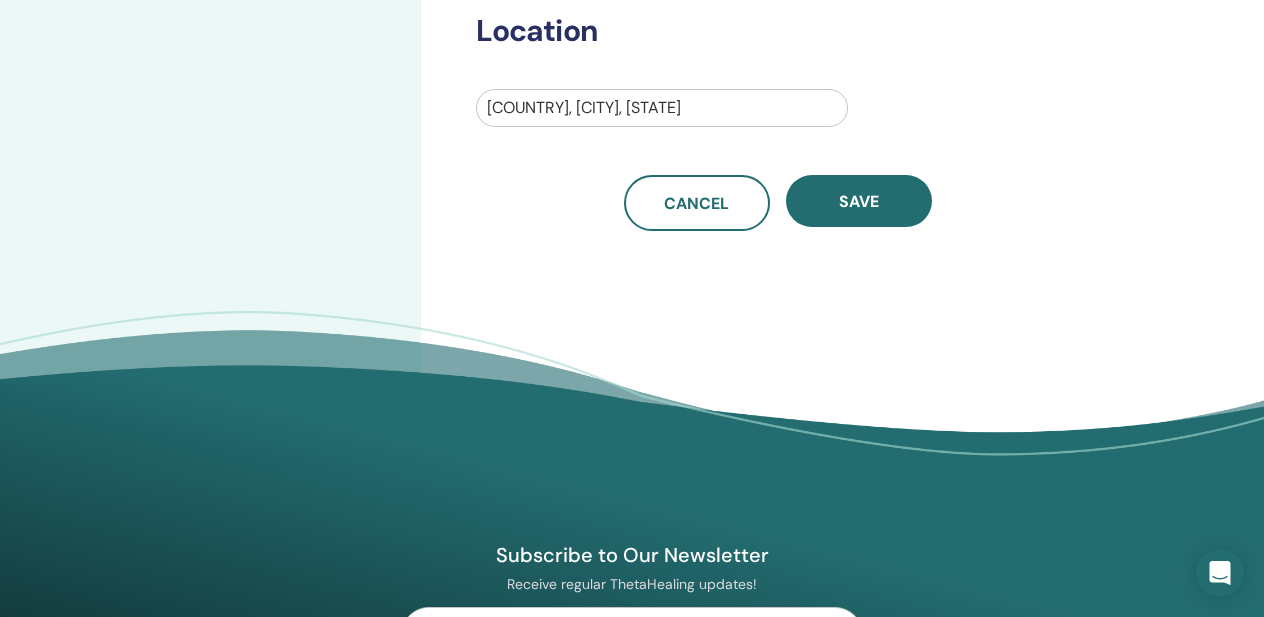 scroll, scrollTop: 763, scrollLeft: 0, axis: vertical 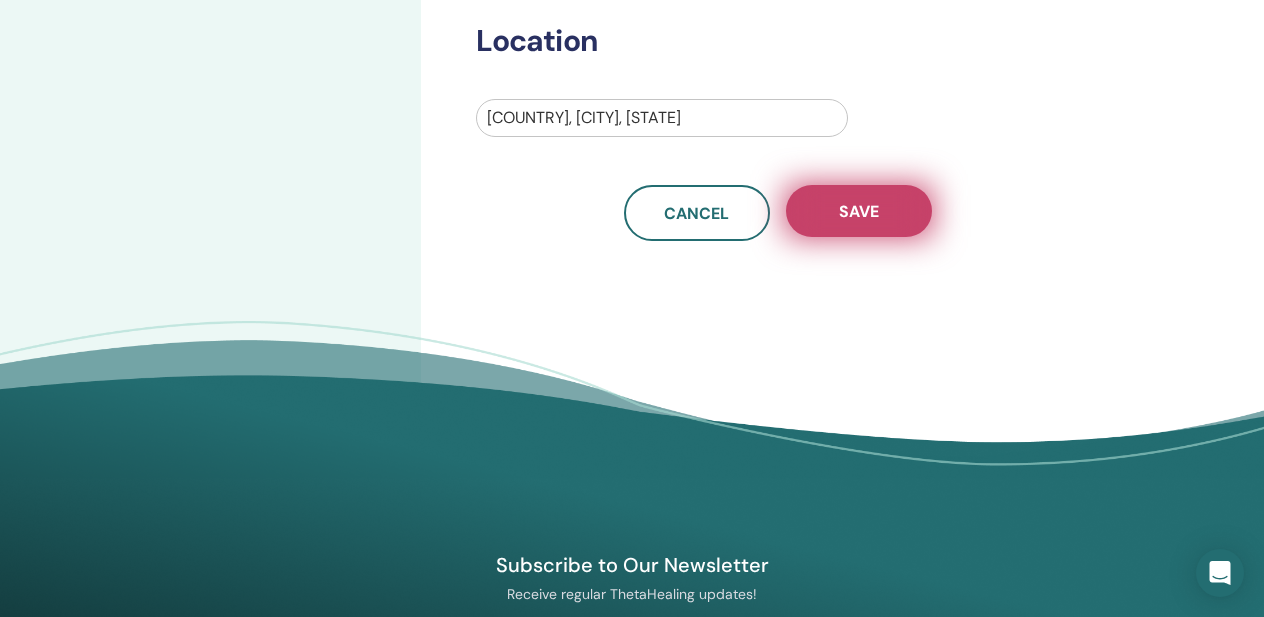 click on "Save" at bounding box center (859, 211) 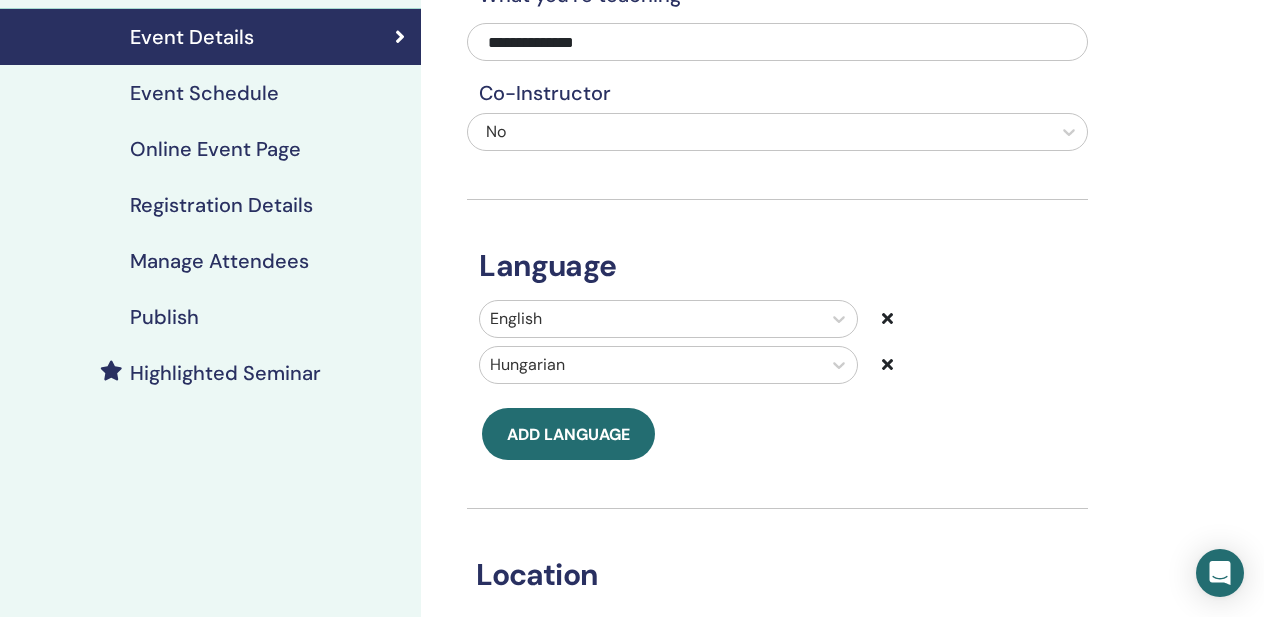 scroll, scrollTop: 0, scrollLeft: 0, axis: both 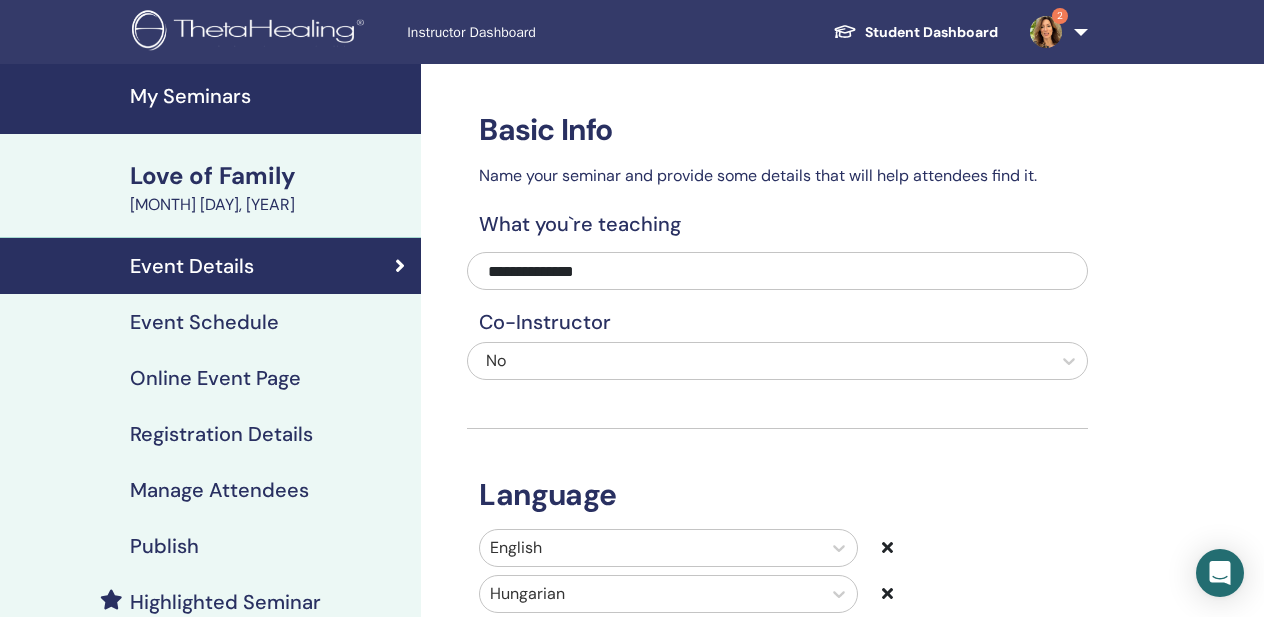 click on "My Seminars" at bounding box center (269, 96) 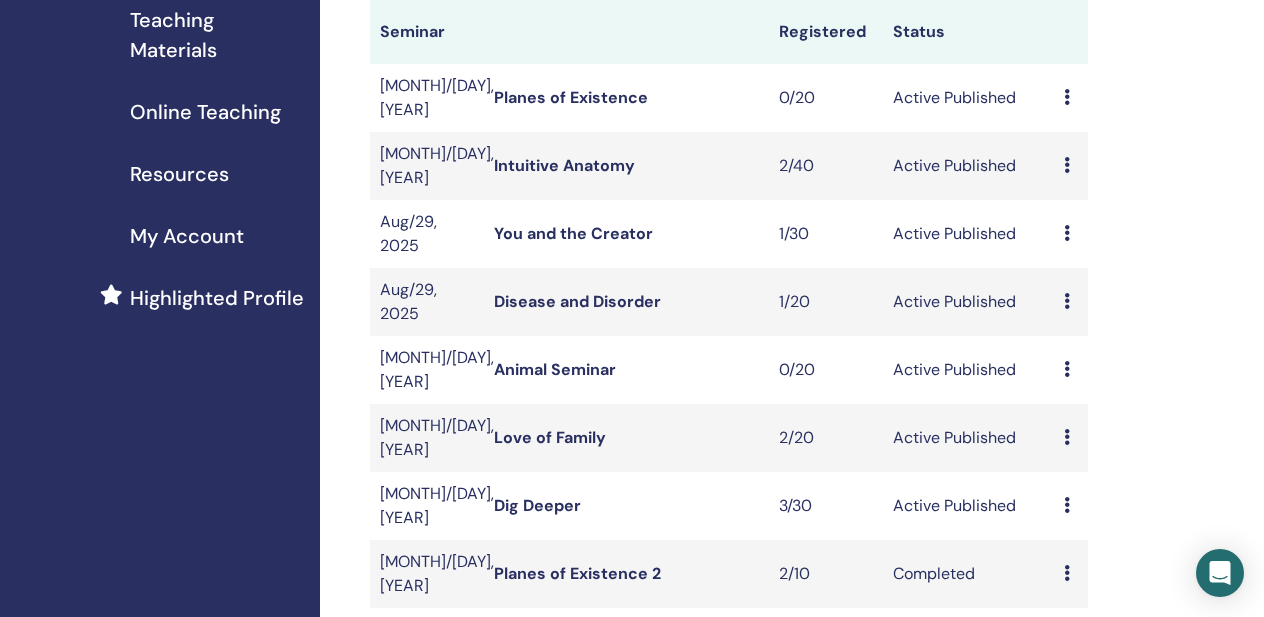 scroll, scrollTop: 324, scrollLeft: 0, axis: vertical 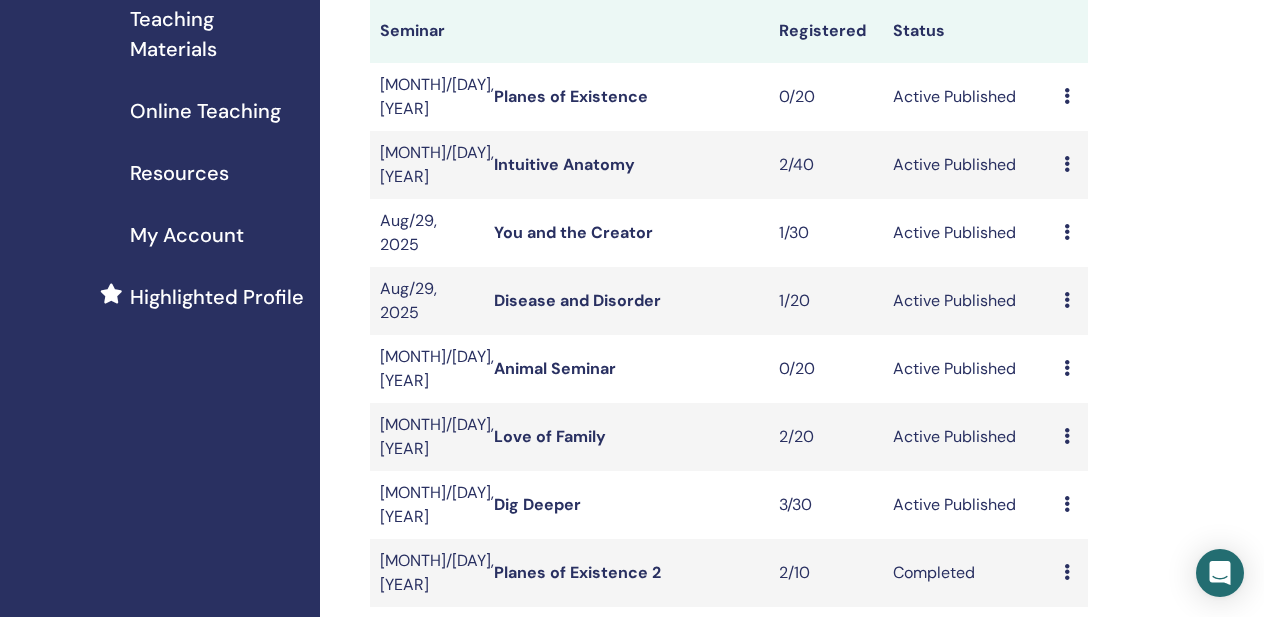 click on "Dig Deeper" at bounding box center (537, 504) 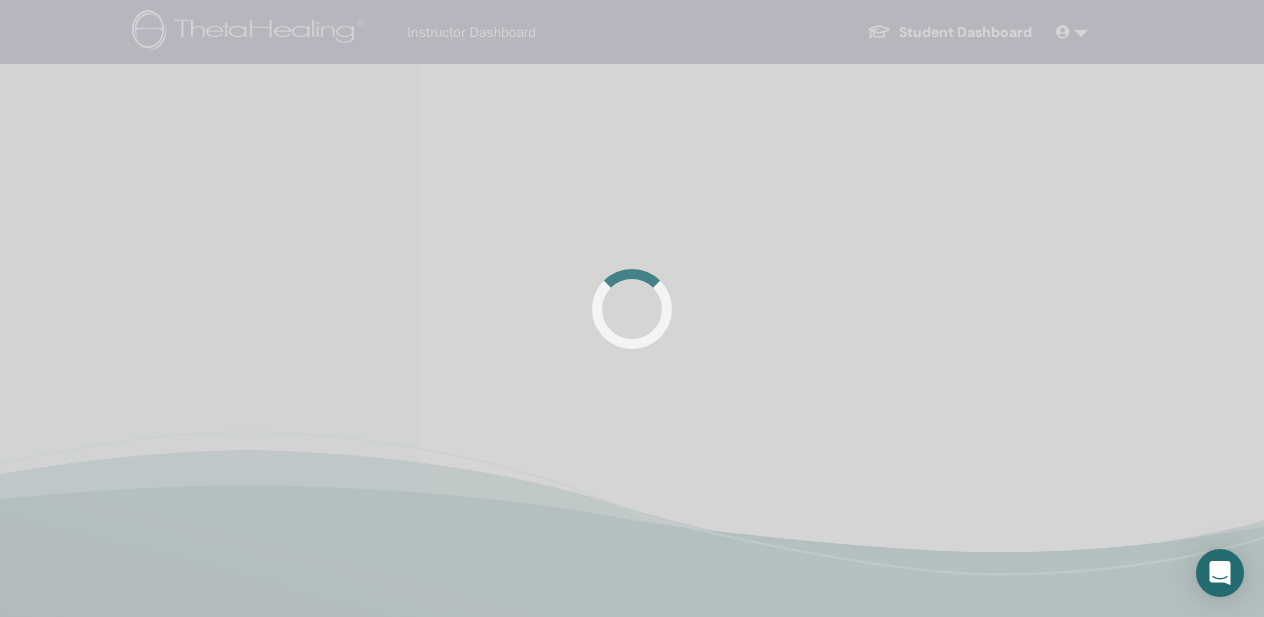 scroll, scrollTop: 0, scrollLeft: 0, axis: both 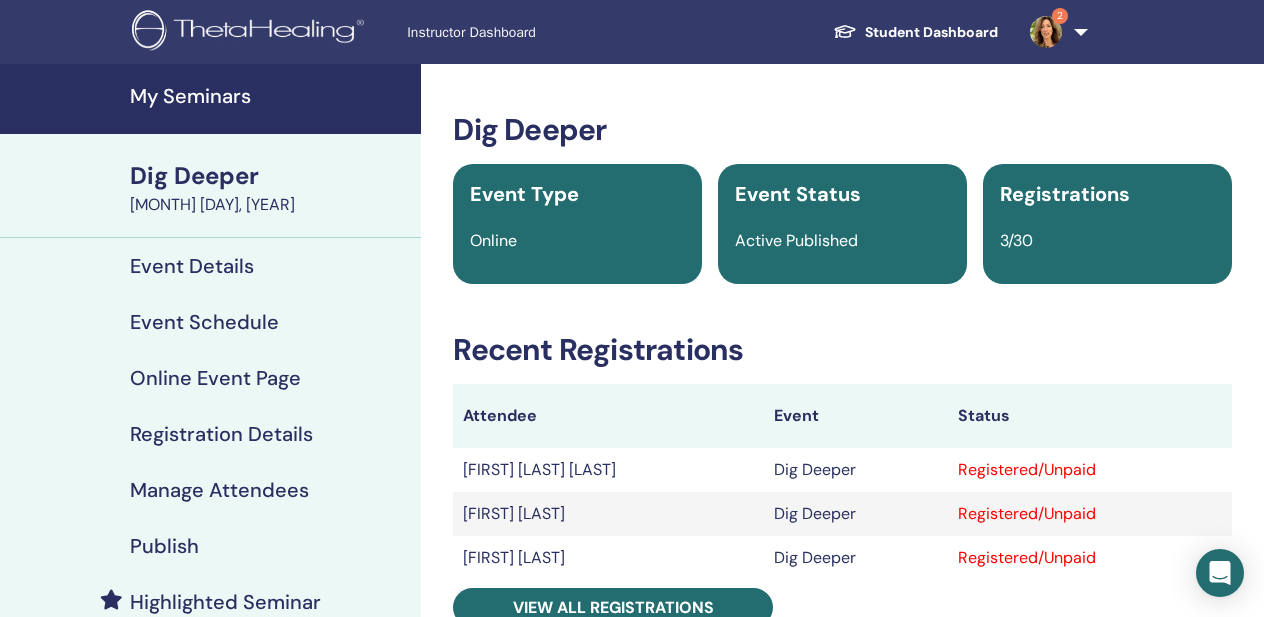 click on "Manage Attendees" at bounding box center (219, 490) 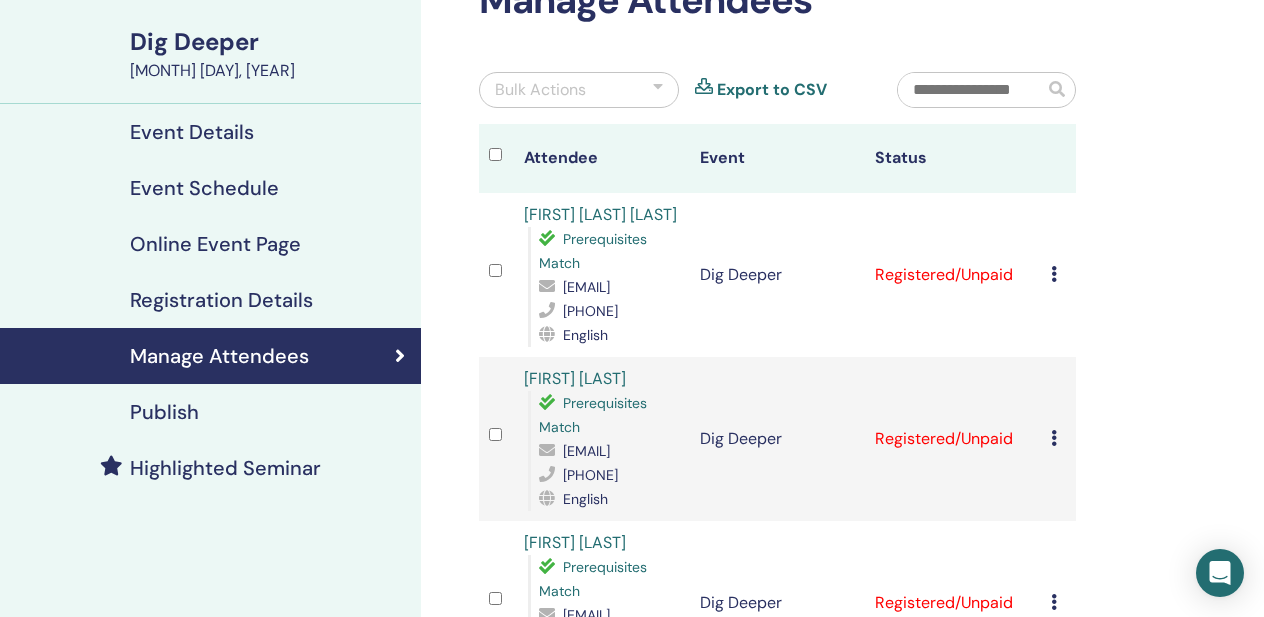 scroll, scrollTop: 158, scrollLeft: 0, axis: vertical 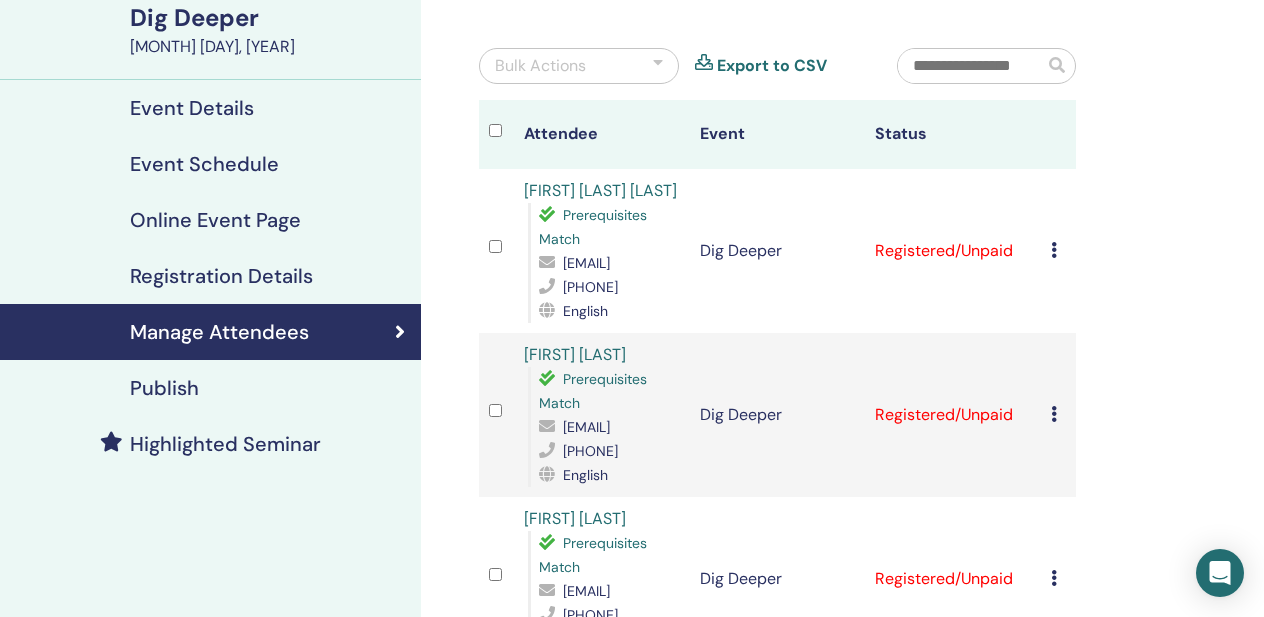 click on "Cancel Registration Do not auto-certify Mark as Paid Mark as Unpaid Mark as Absent Complete and Certify Download Certificate" at bounding box center [1058, 251] 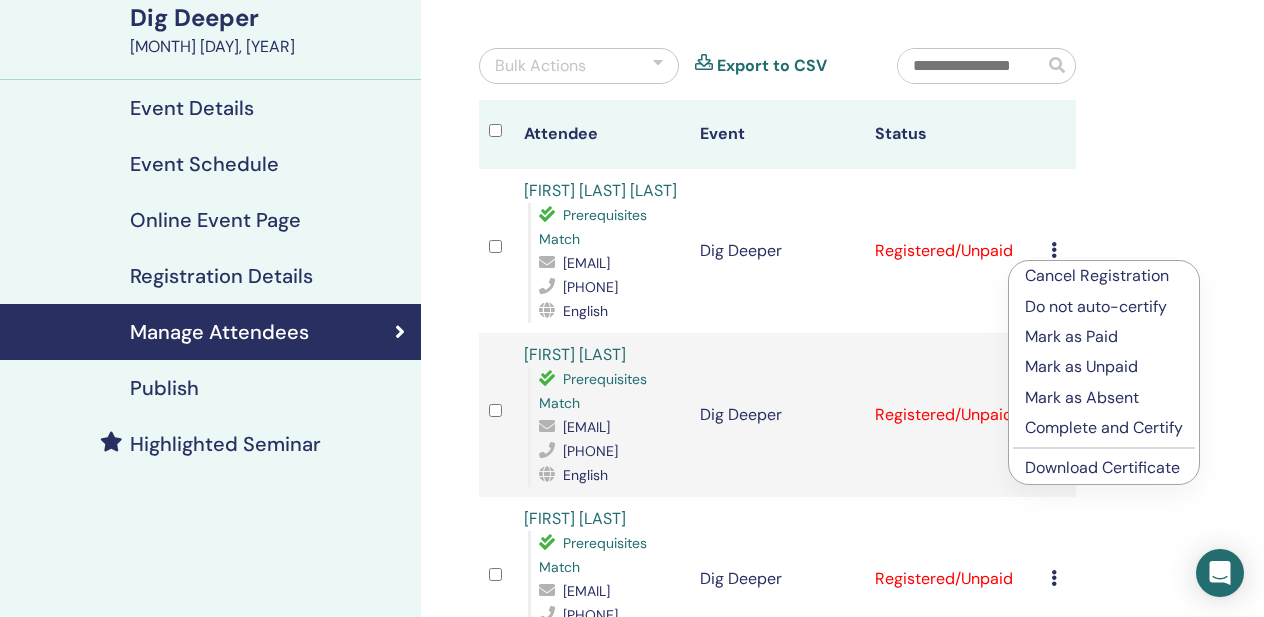 click on "Complete and Certify" at bounding box center [1104, 428] 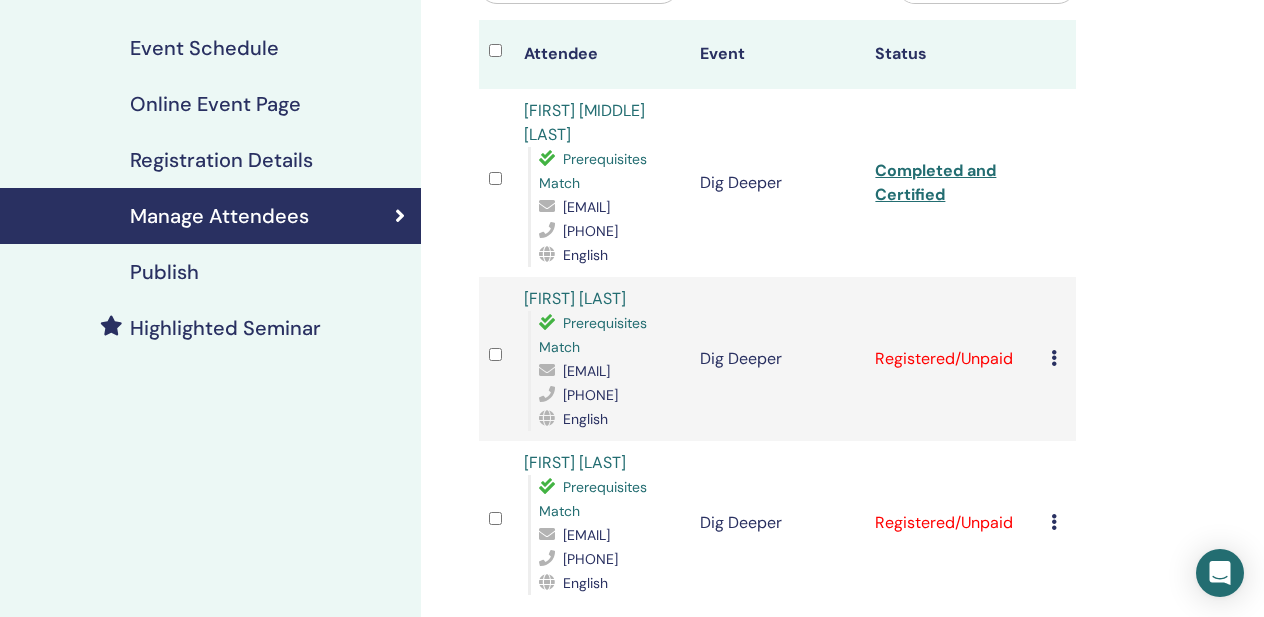 scroll, scrollTop: 276, scrollLeft: 0, axis: vertical 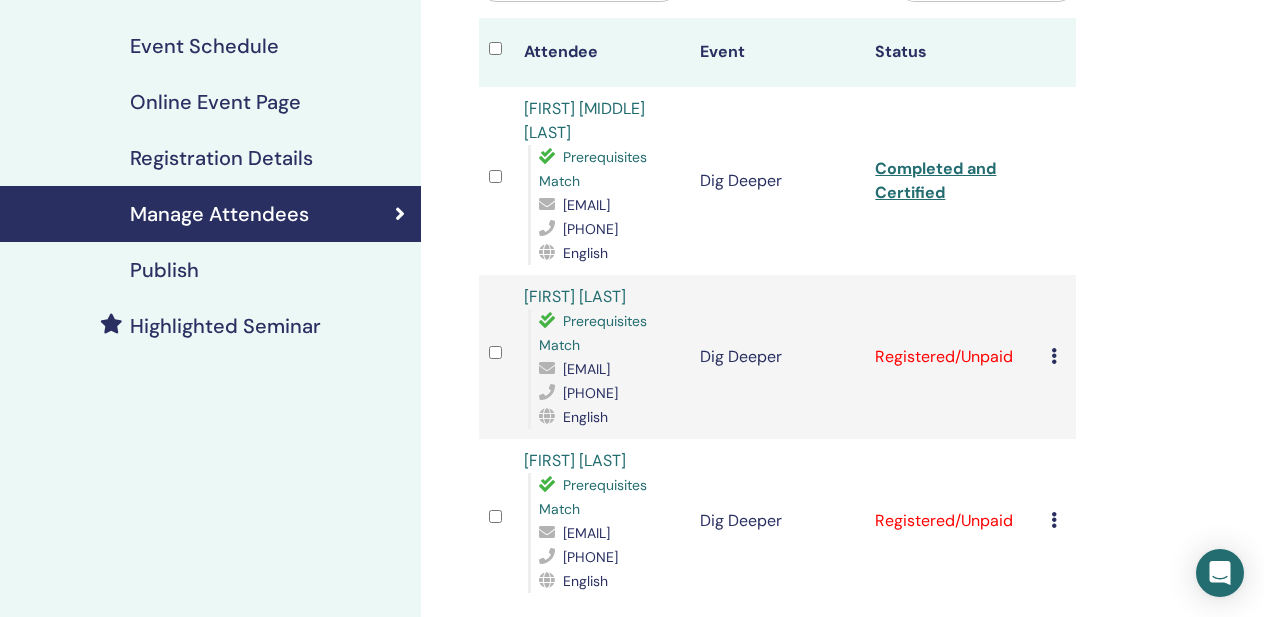click at bounding box center (1054, 356) 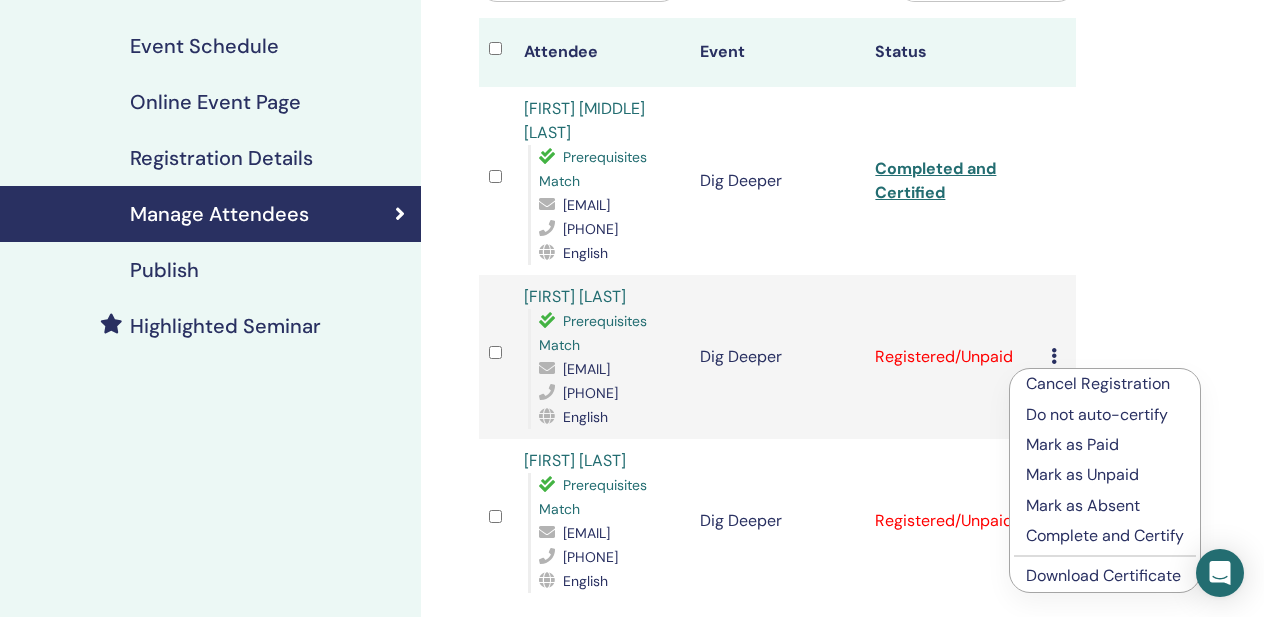 click on "Complete and Certify" at bounding box center (1105, 536) 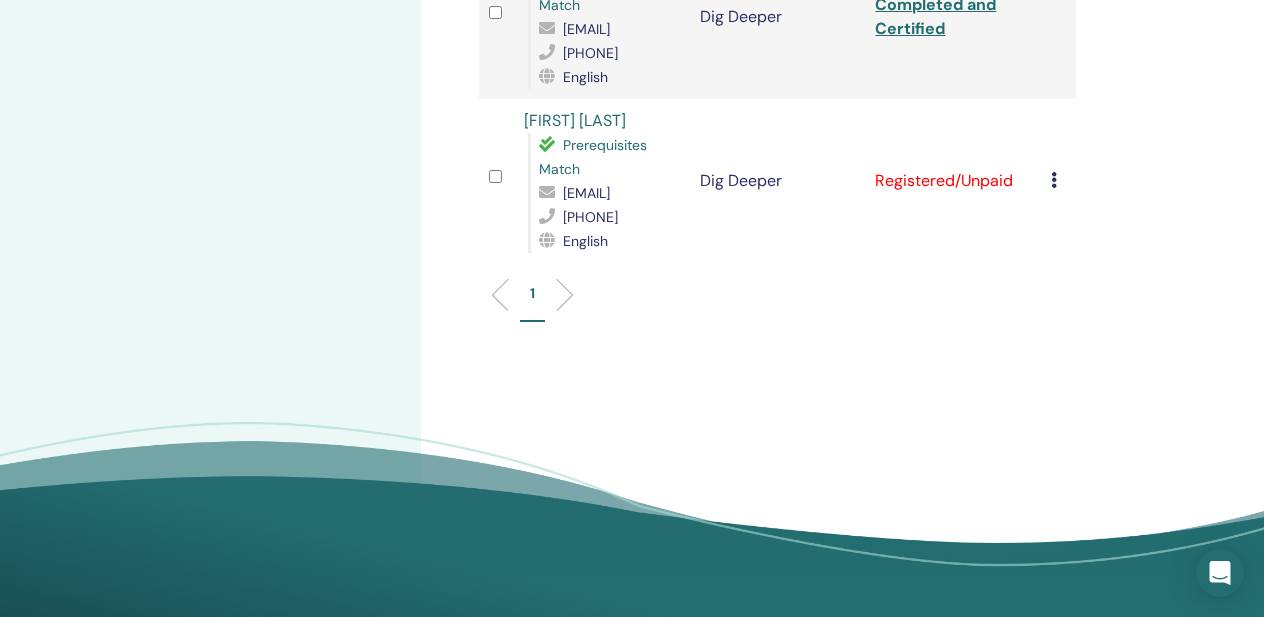 scroll, scrollTop: 623, scrollLeft: 0, axis: vertical 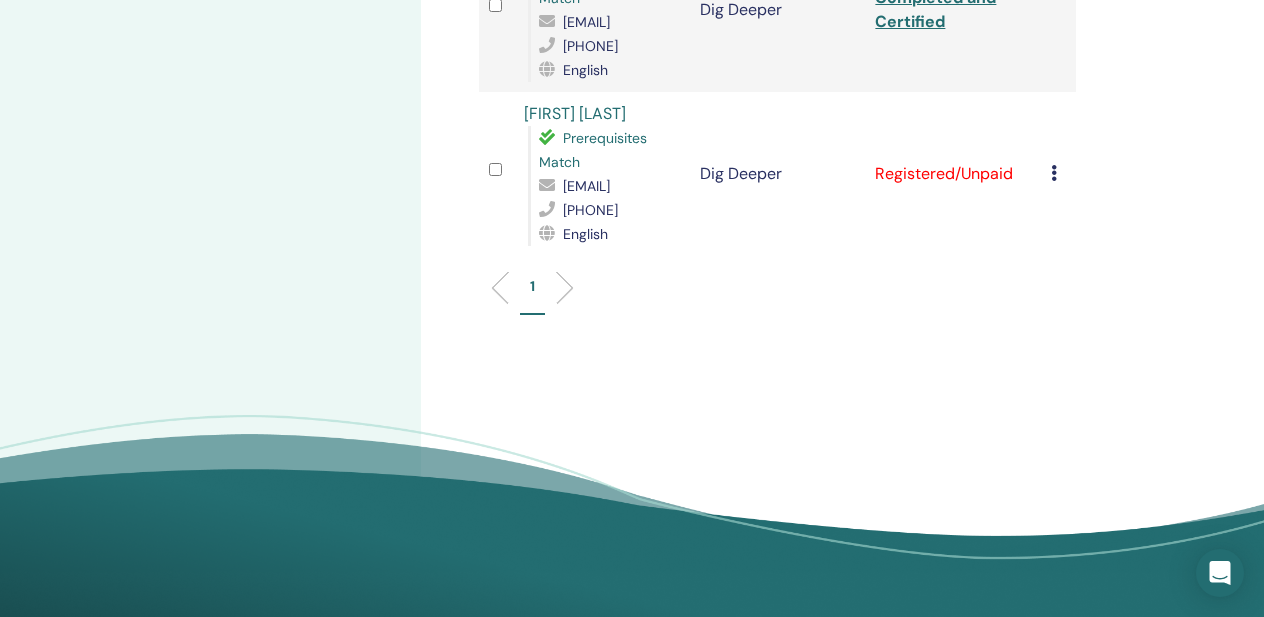 click at bounding box center [1054, 173] 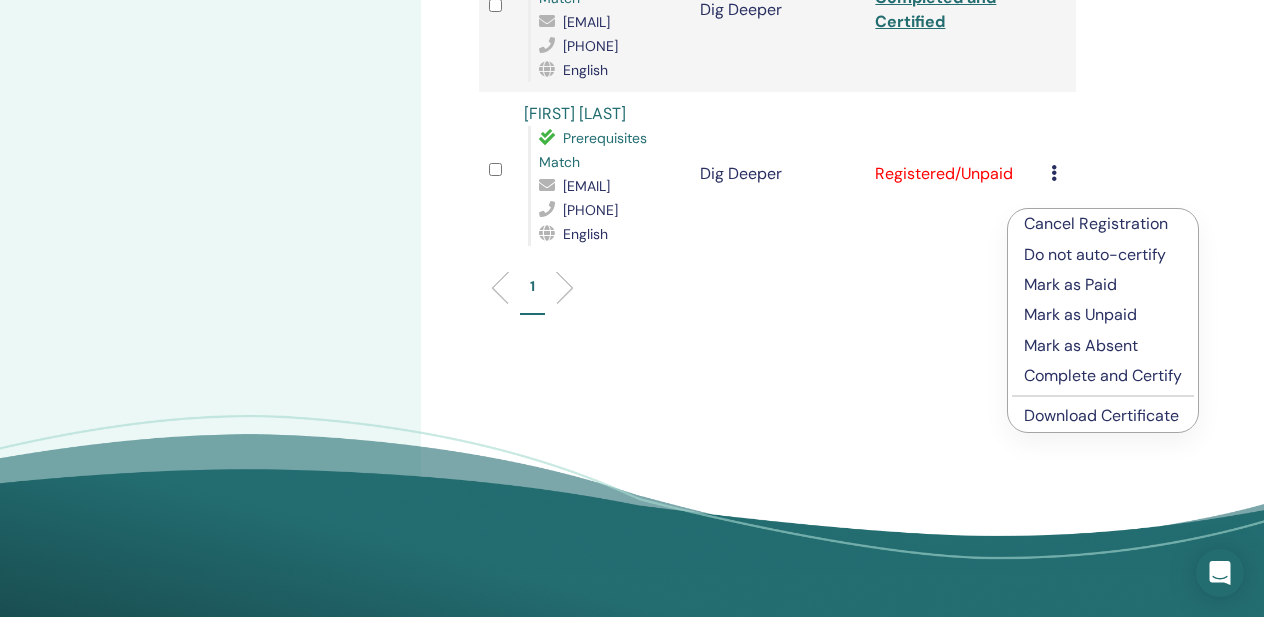click on "Mark as Absent" at bounding box center (1103, 346) 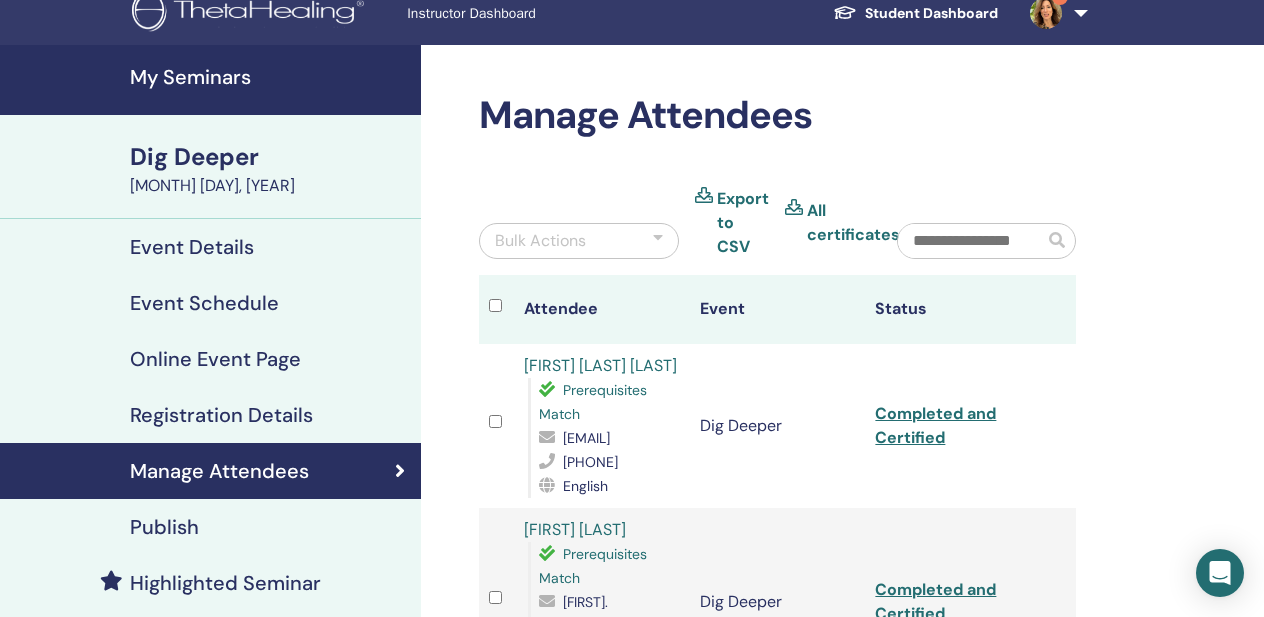 scroll, scrollTop: 0, scrollLeft: 0, axis: both 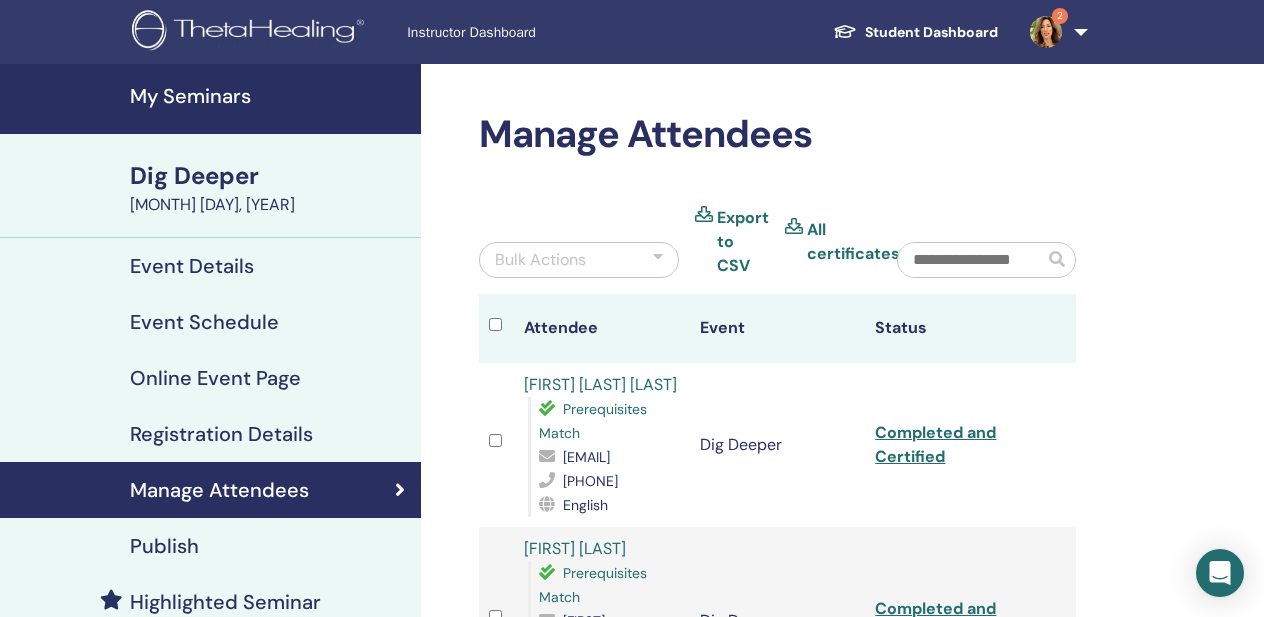 click on "My Seminars" at bounding box center [269, 96] 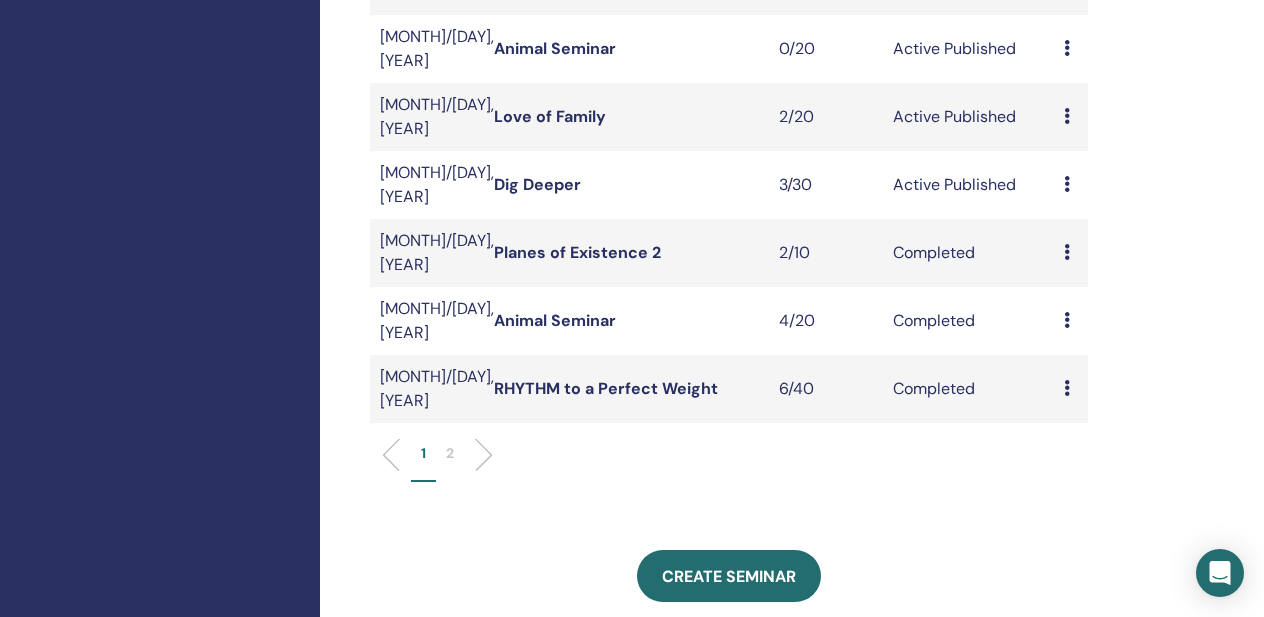scroll, scrollTop: 0, scrollLeft: 0, axis: both 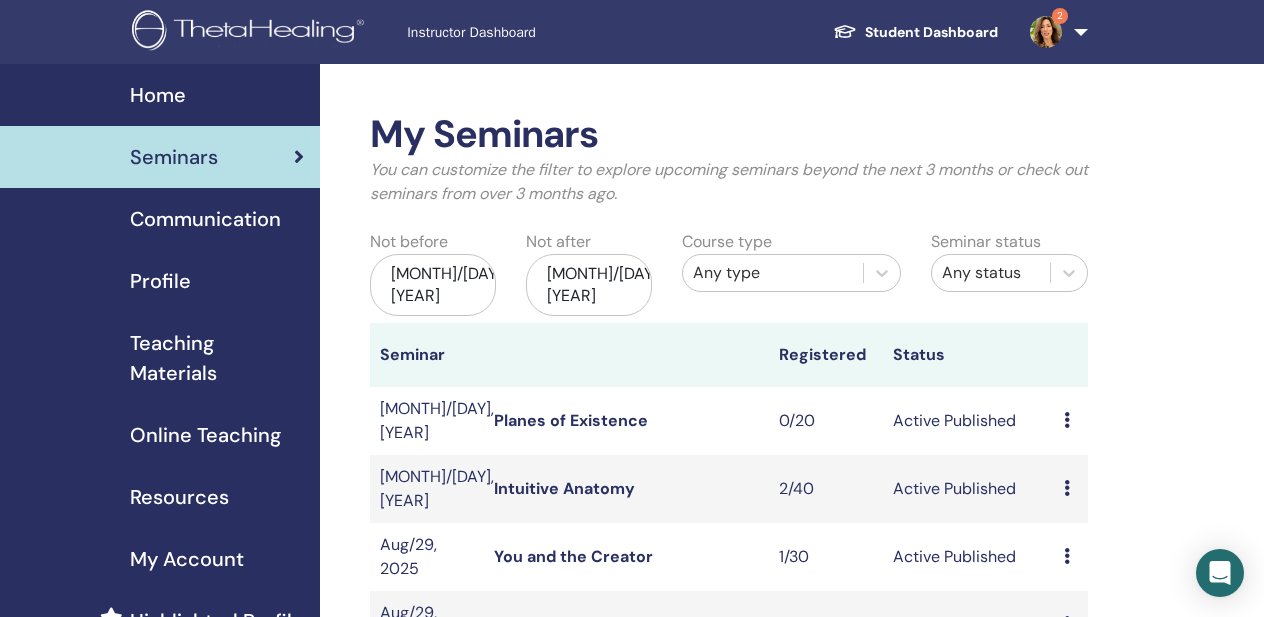 click on "2" at bounding box center [1055, 32] 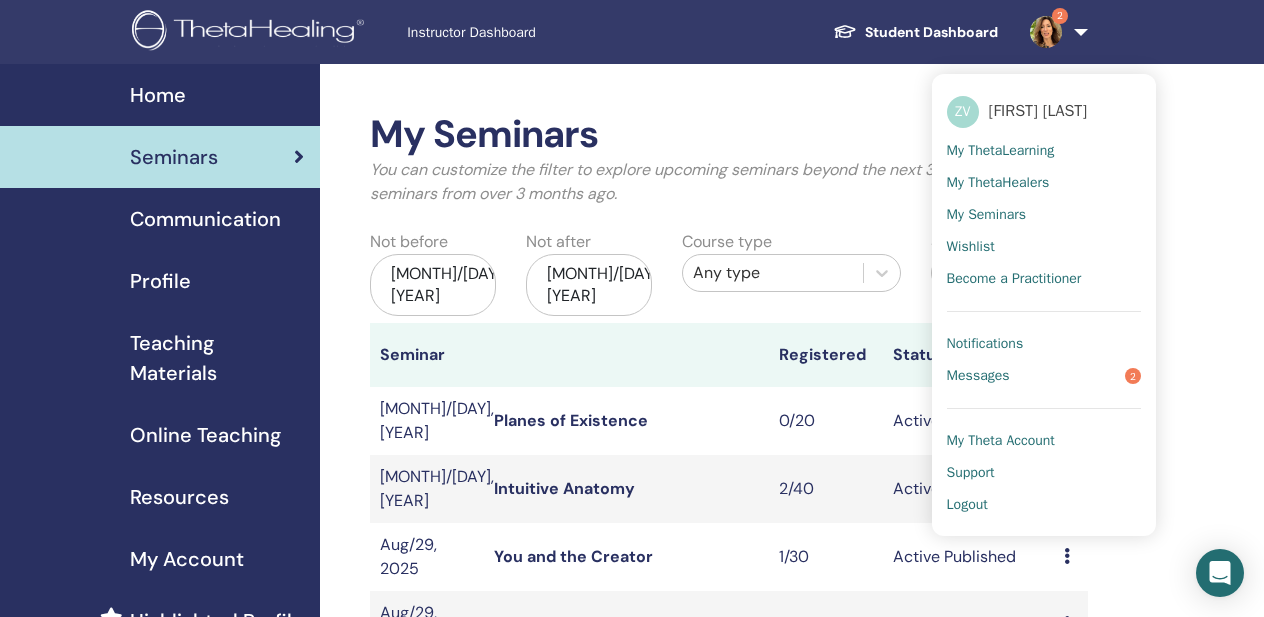 click on "Messages" at bounding box center [978, 376] 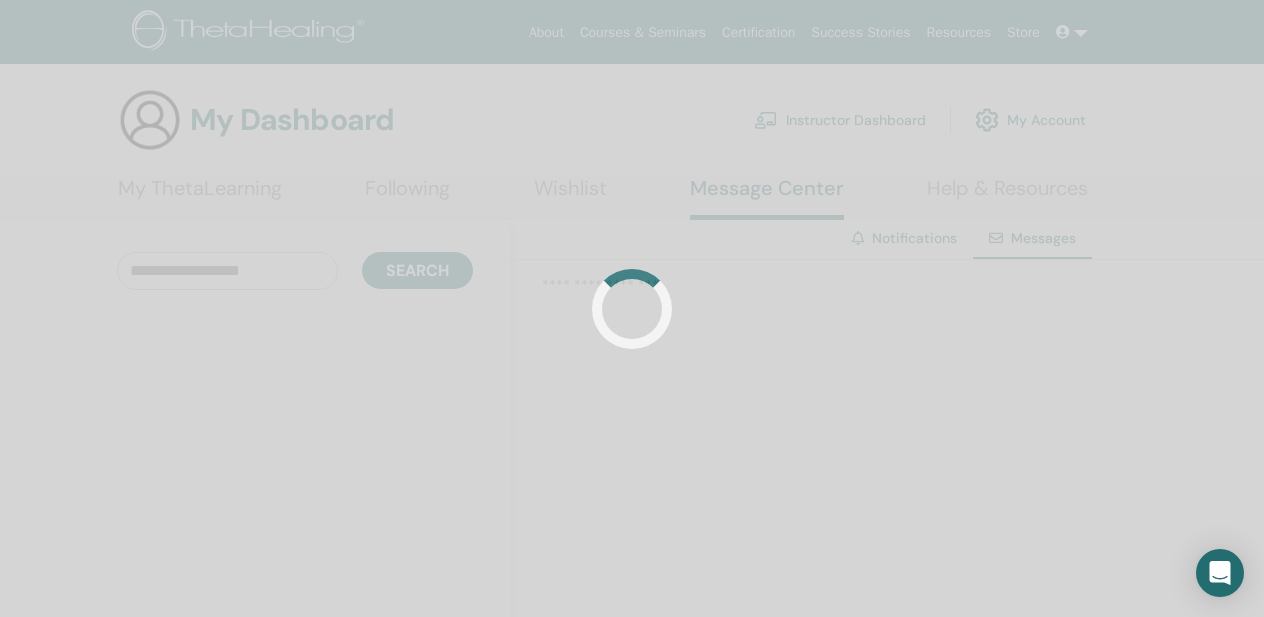 scroll, scrollTop: 0, scrollLeft: 0, axis: both 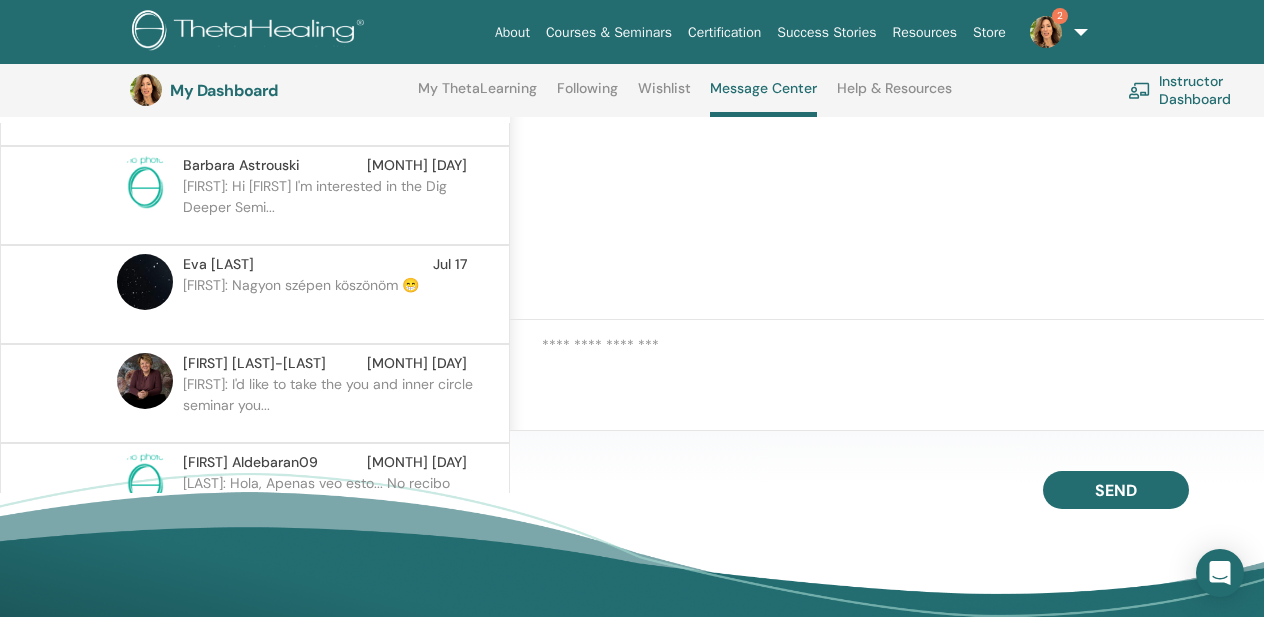 click on "[FIRST]: Nagyon szépen köszönöm 😁" at bounding box center [328, 305] 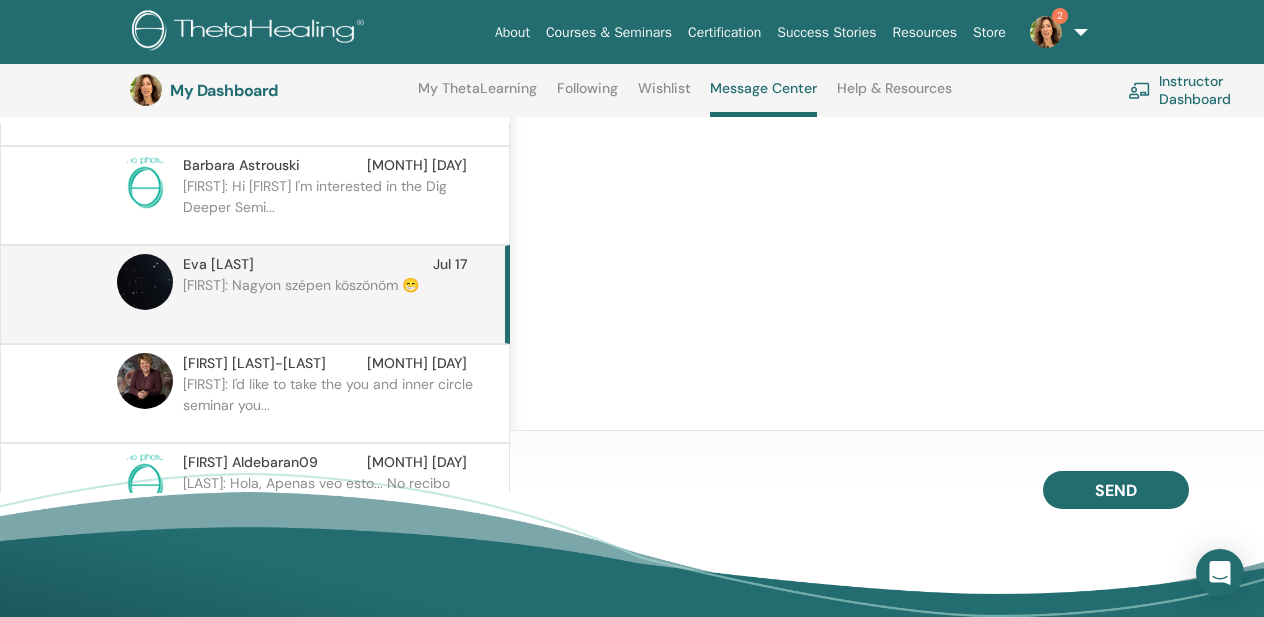 scroll, scrollTop: 252, scrollLeft: 51, axis: both 